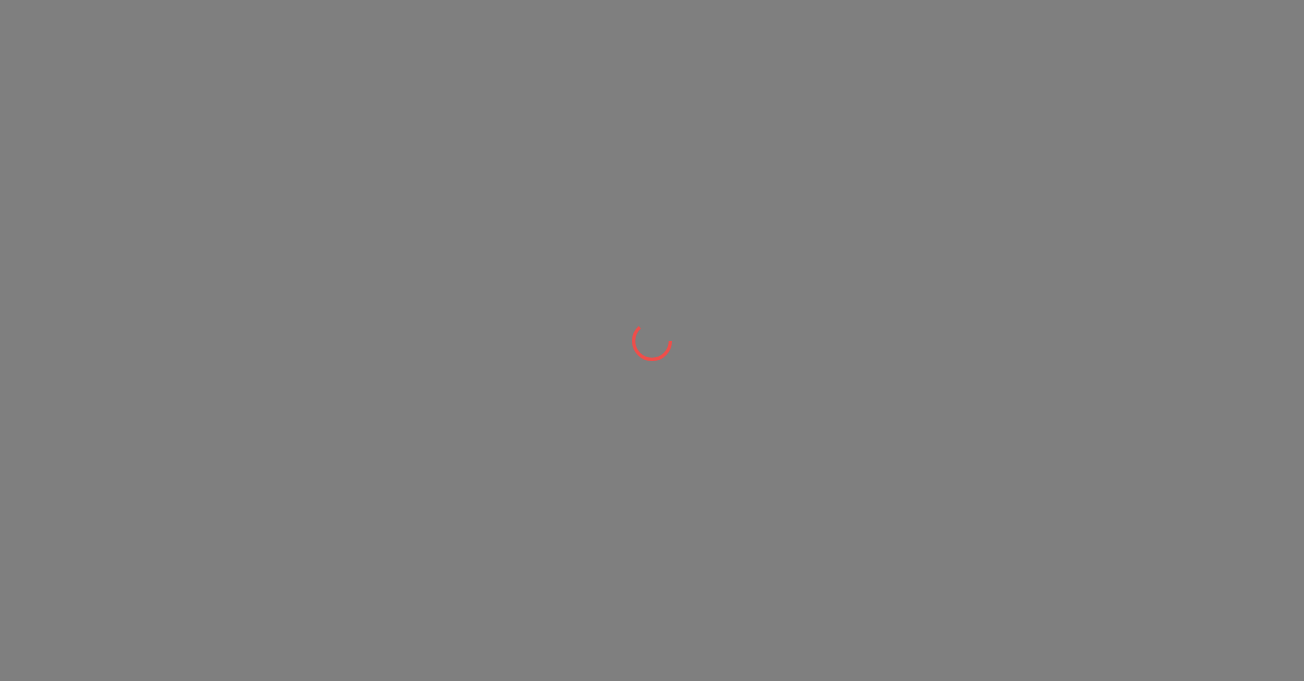 scroll, scrollTop: 0, scrollLeft: 0, axis: both 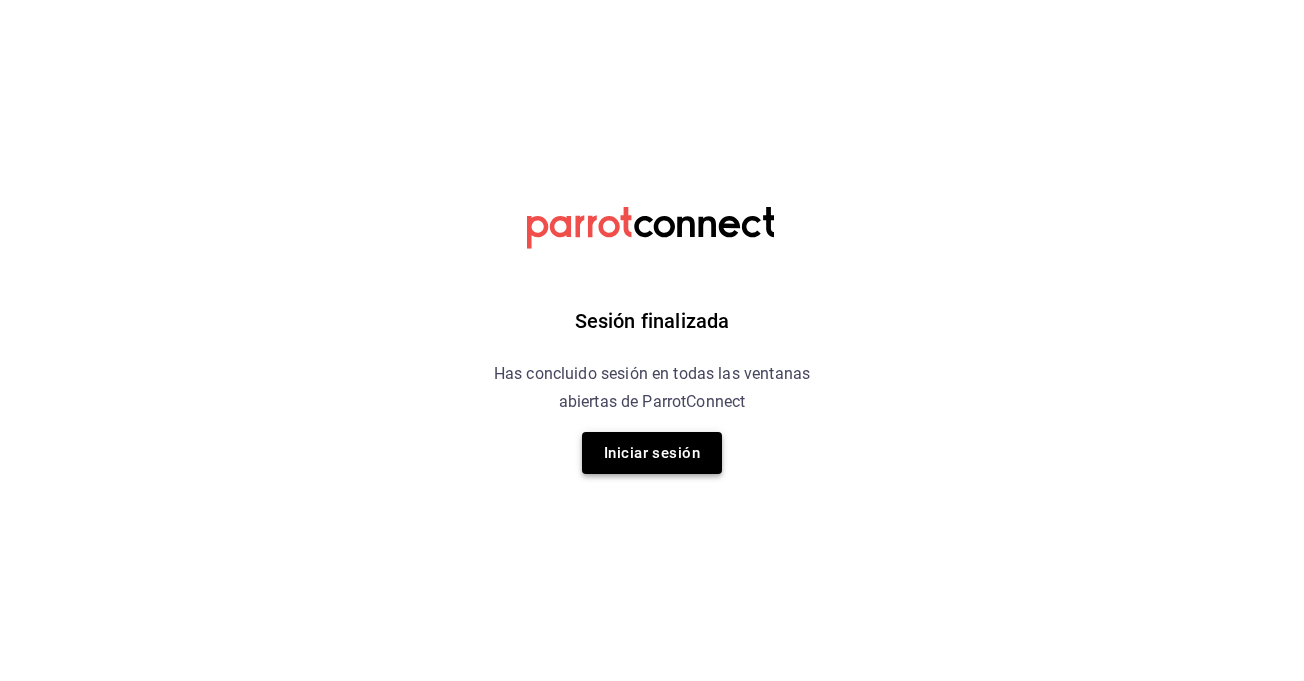click on "Iniciar sesión" at bounding box center [652, 453] 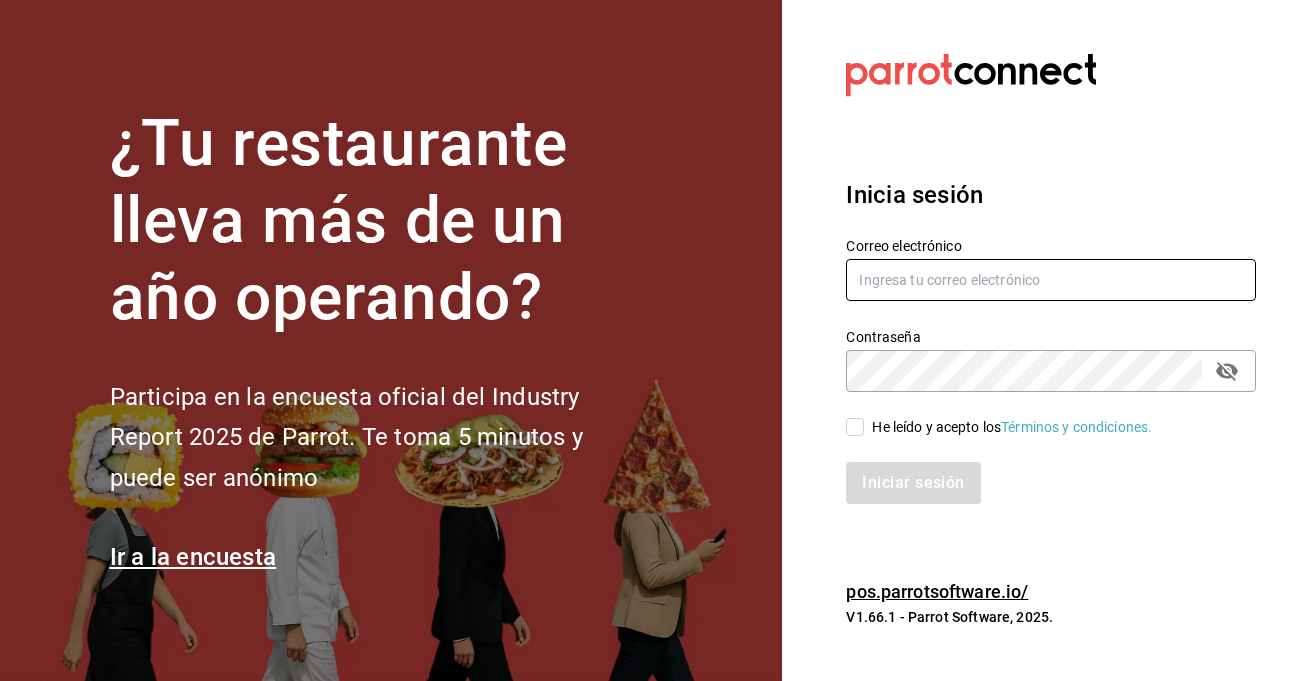 type on "[EMAIL]" 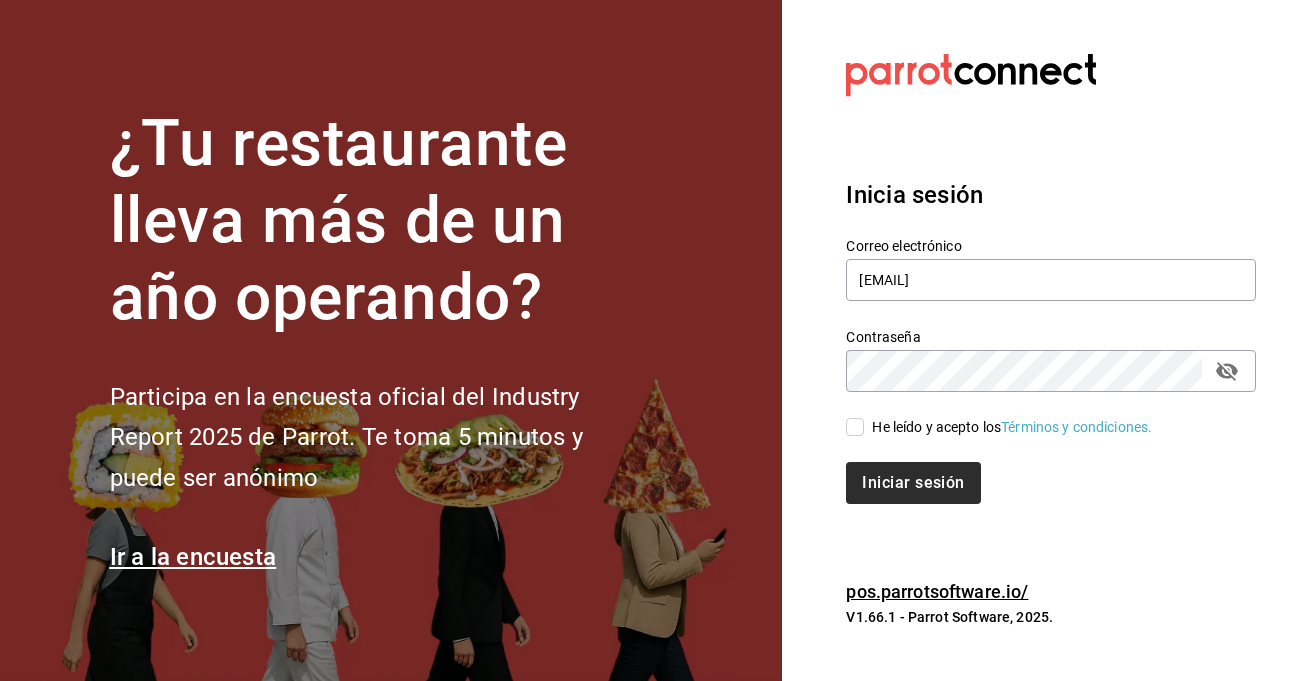 drag, startPoint x: 860, startPoint y: 429, endPoint x: 892, endPoint y: 470, distance: 52.009613 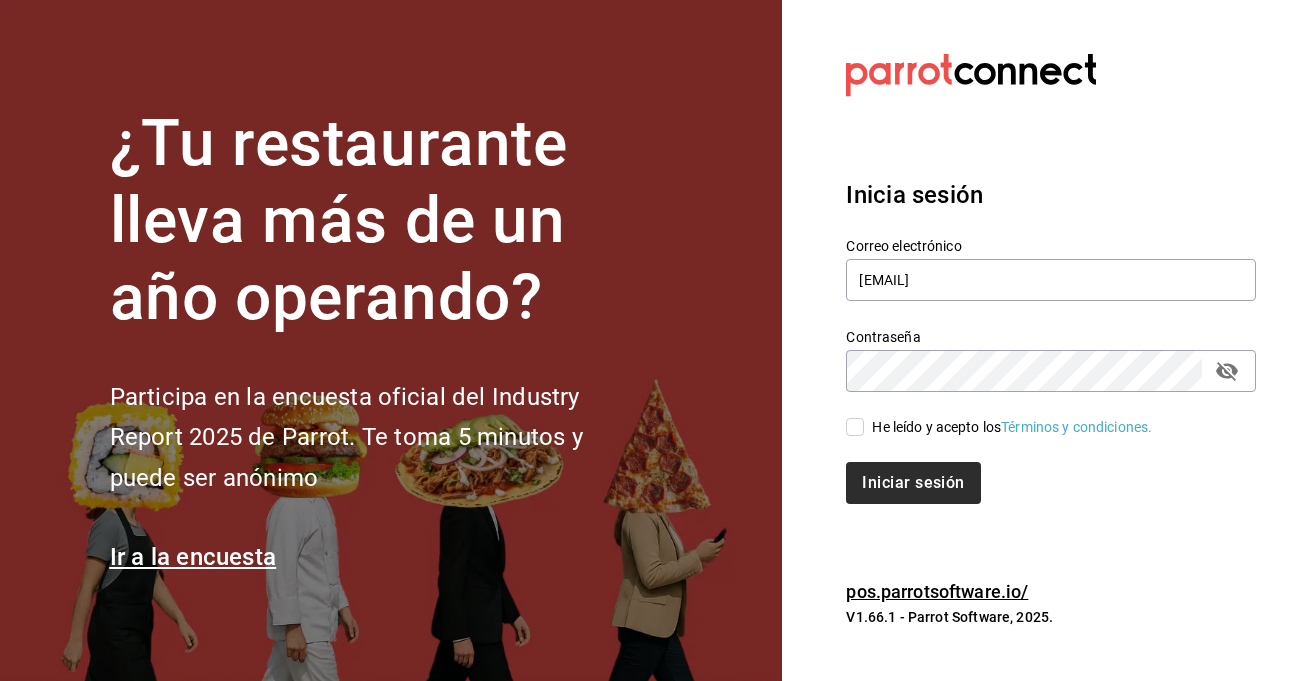 checkbox on "true" 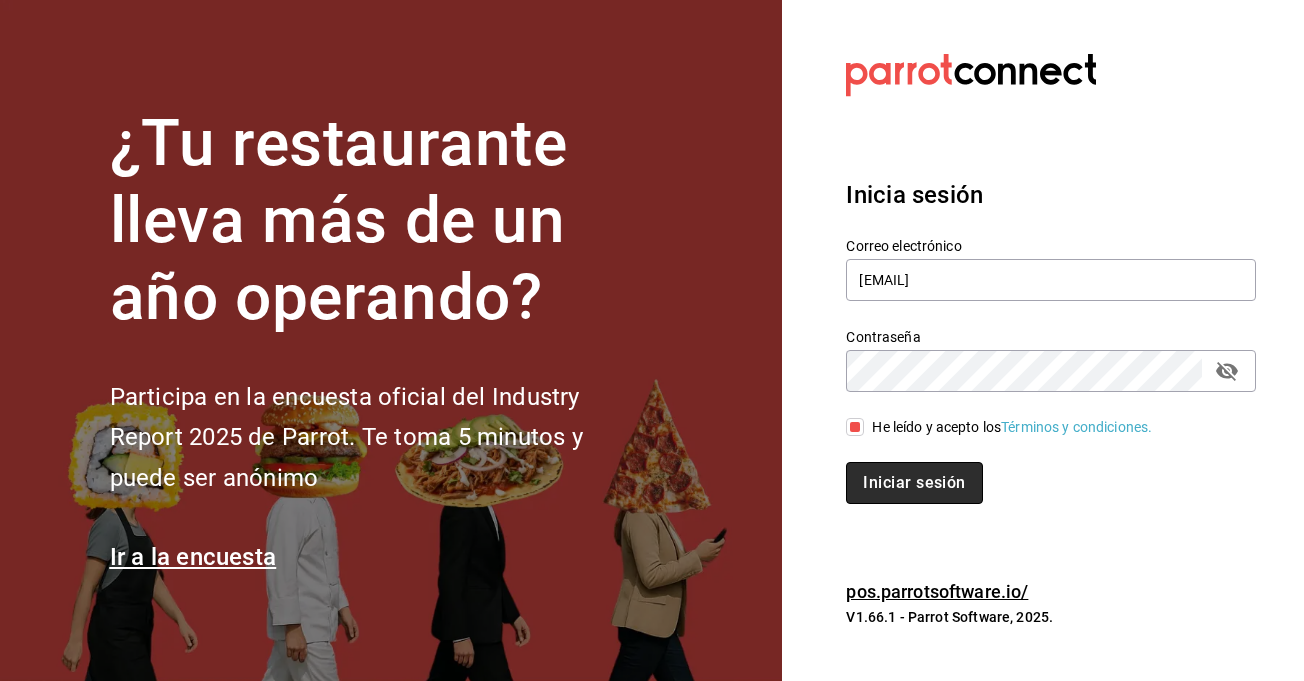 click on "Iniciar sesión" at bounding box center (914, 483) 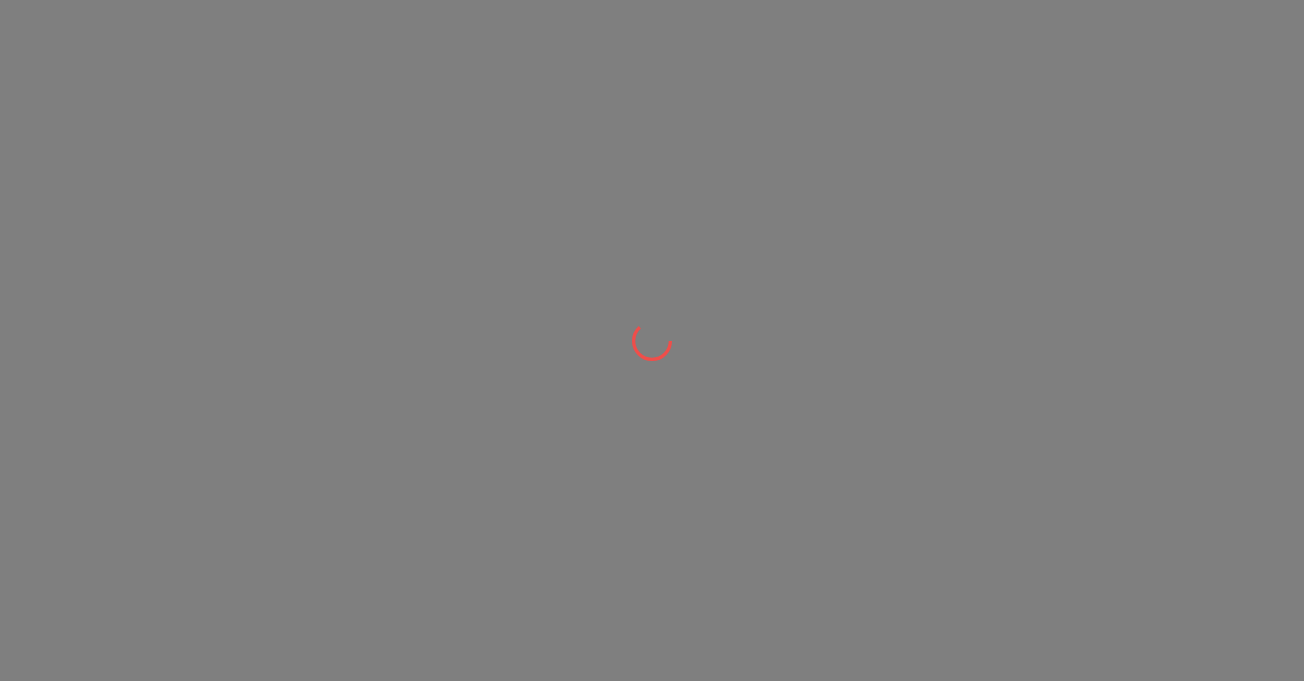 scroll, scrollTop: 0, scrollLeft: 0, axis: both 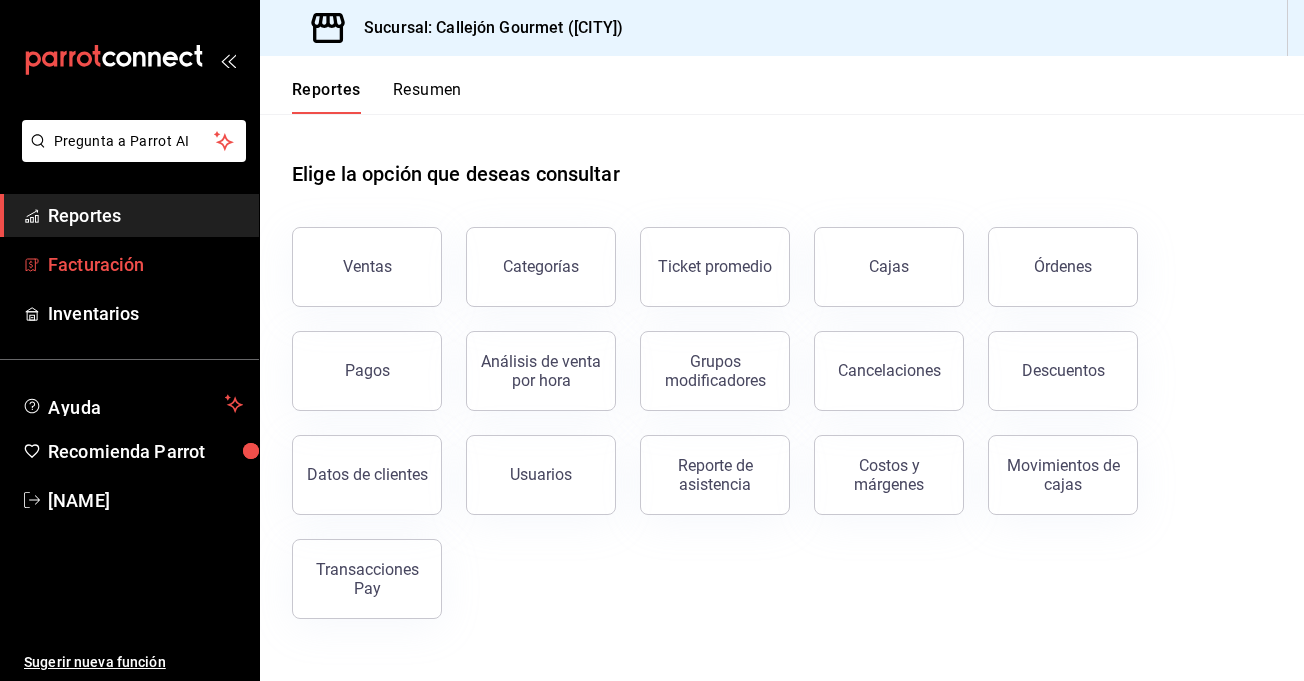 click on "Facturación" at bounding box center (145, 264) 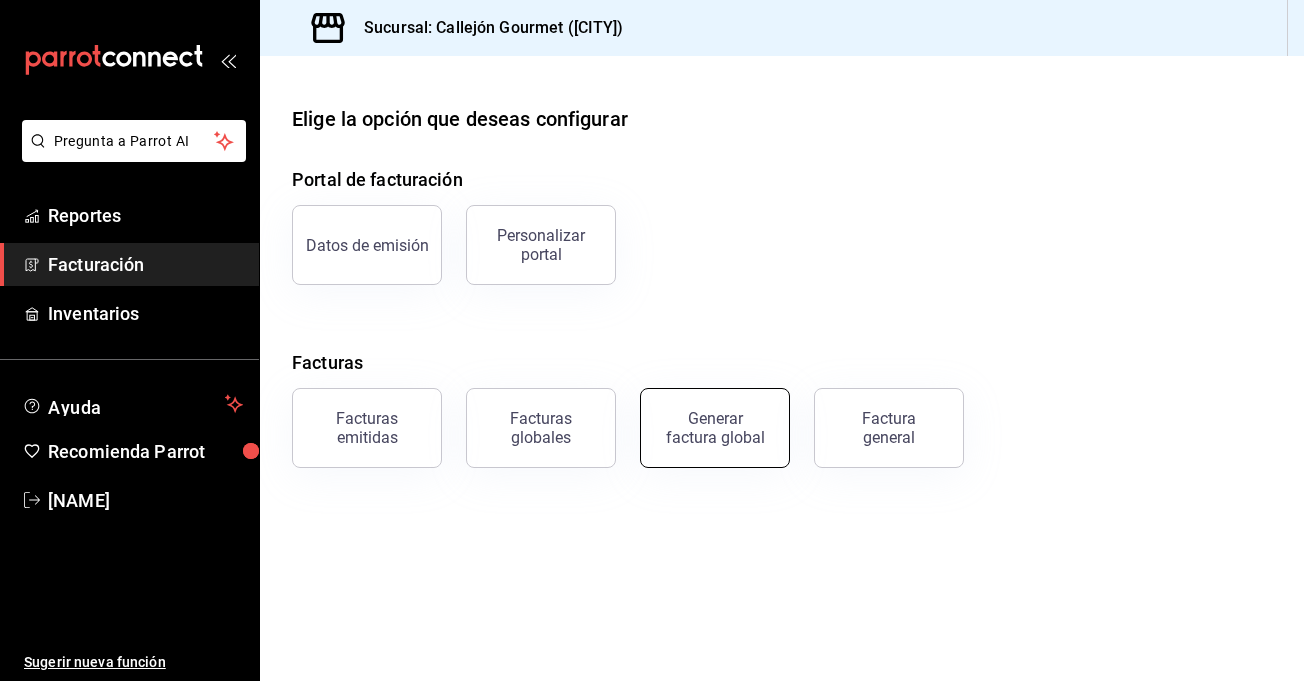 click on "Generar factura global" at bounding box center [715, 428] 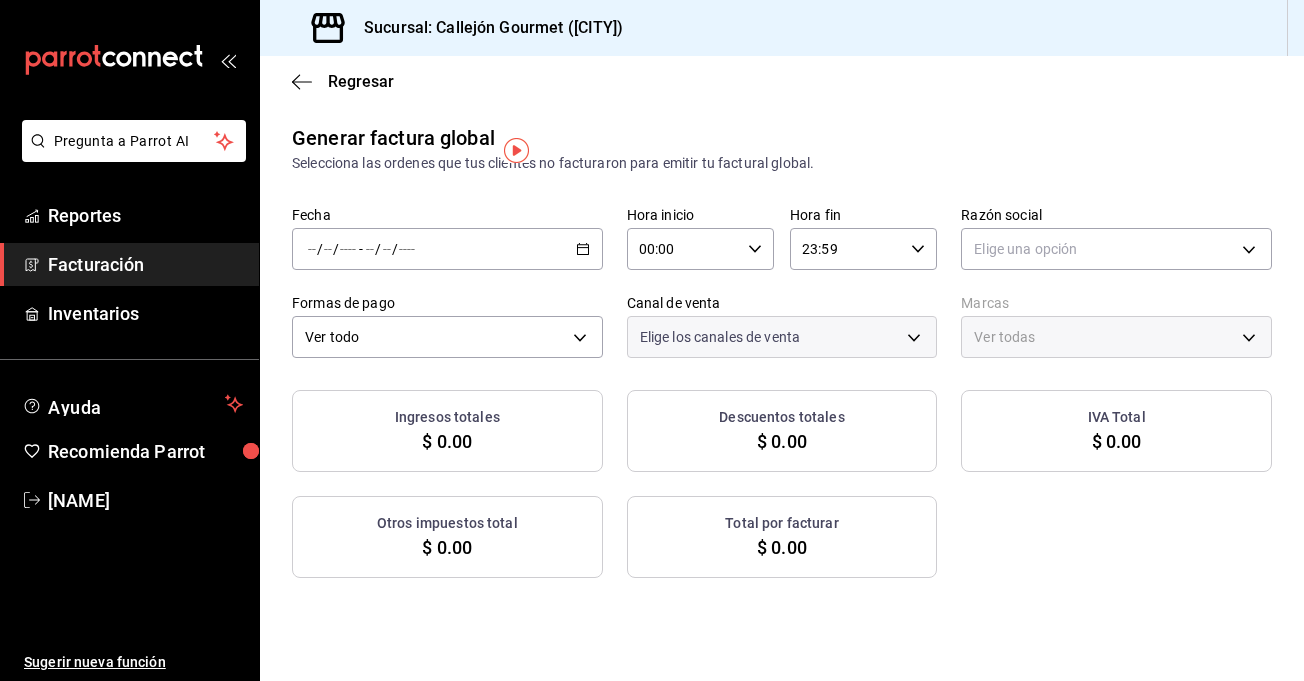 type on "PARROT,UBER_EATS,RAPPI,DIDI_FOOD,ONLINE" 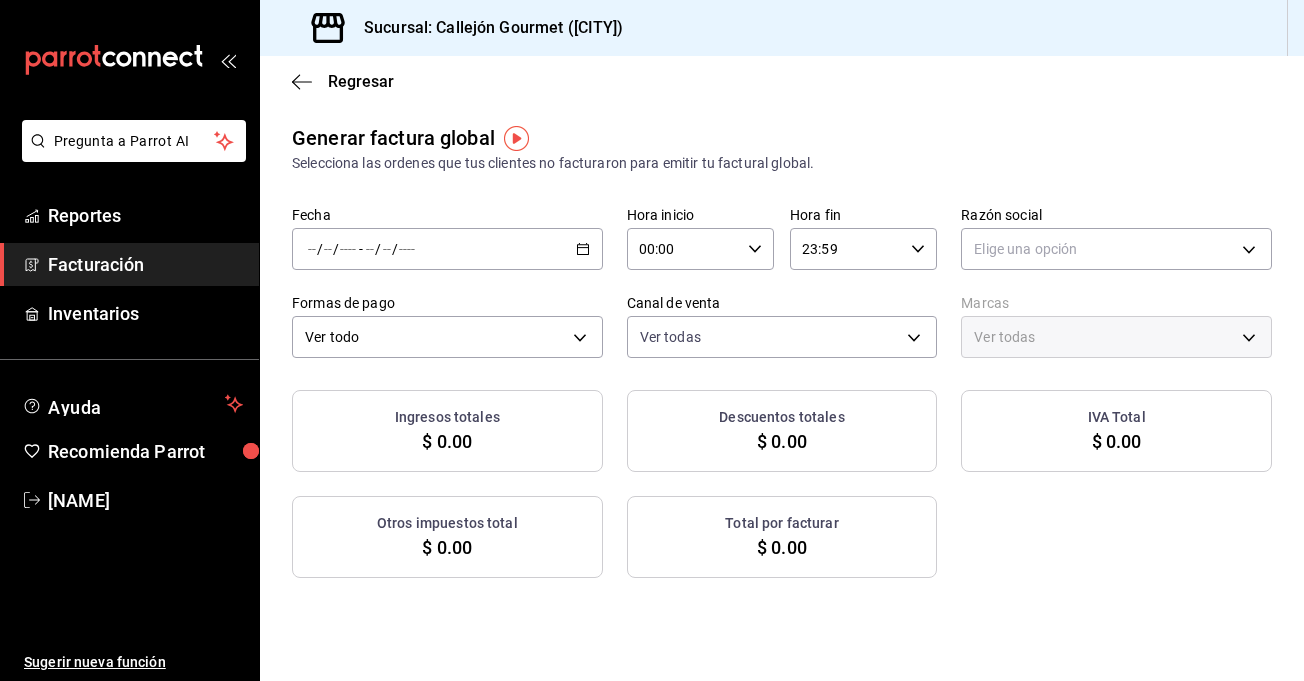 click 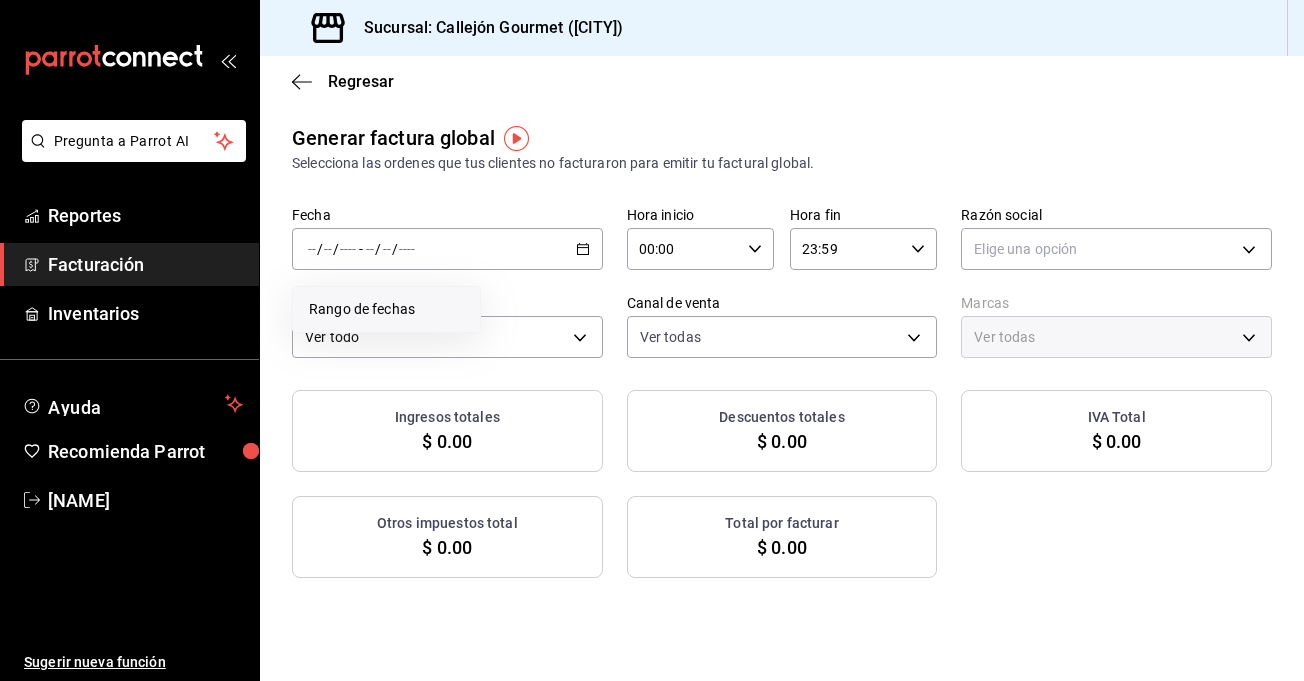 click on "Rango de fechas" at bounding box center [386, 309] 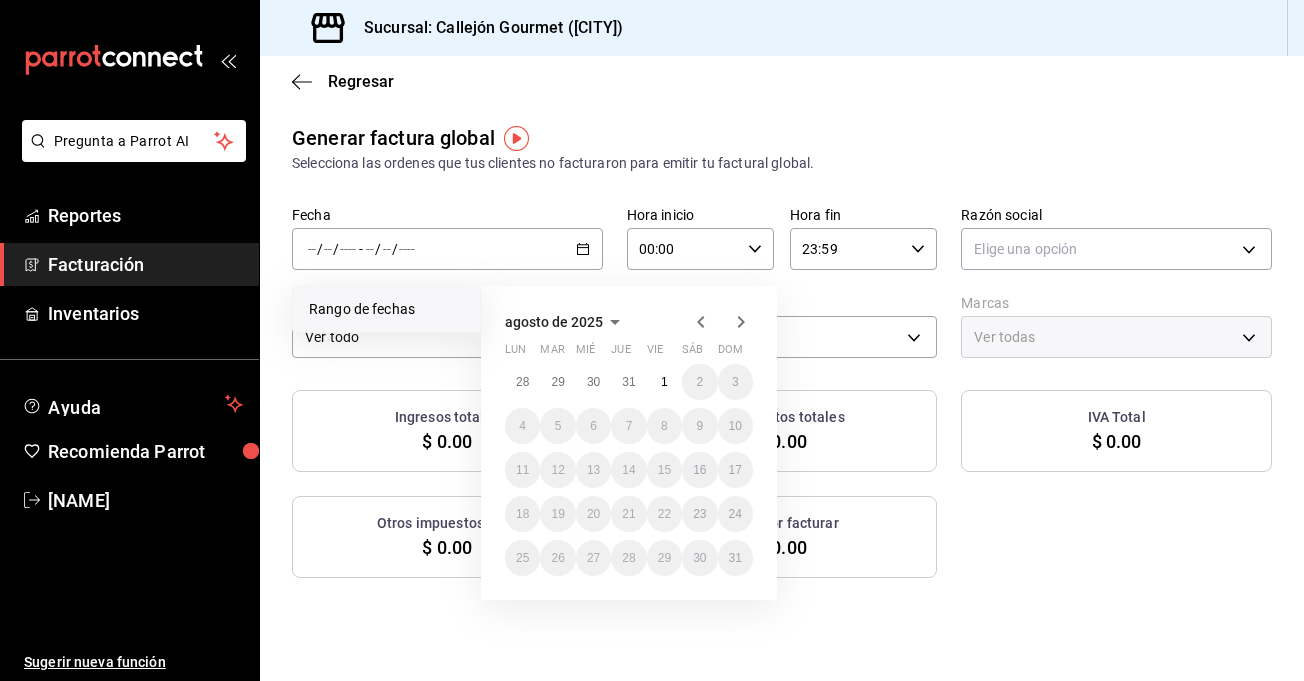 click 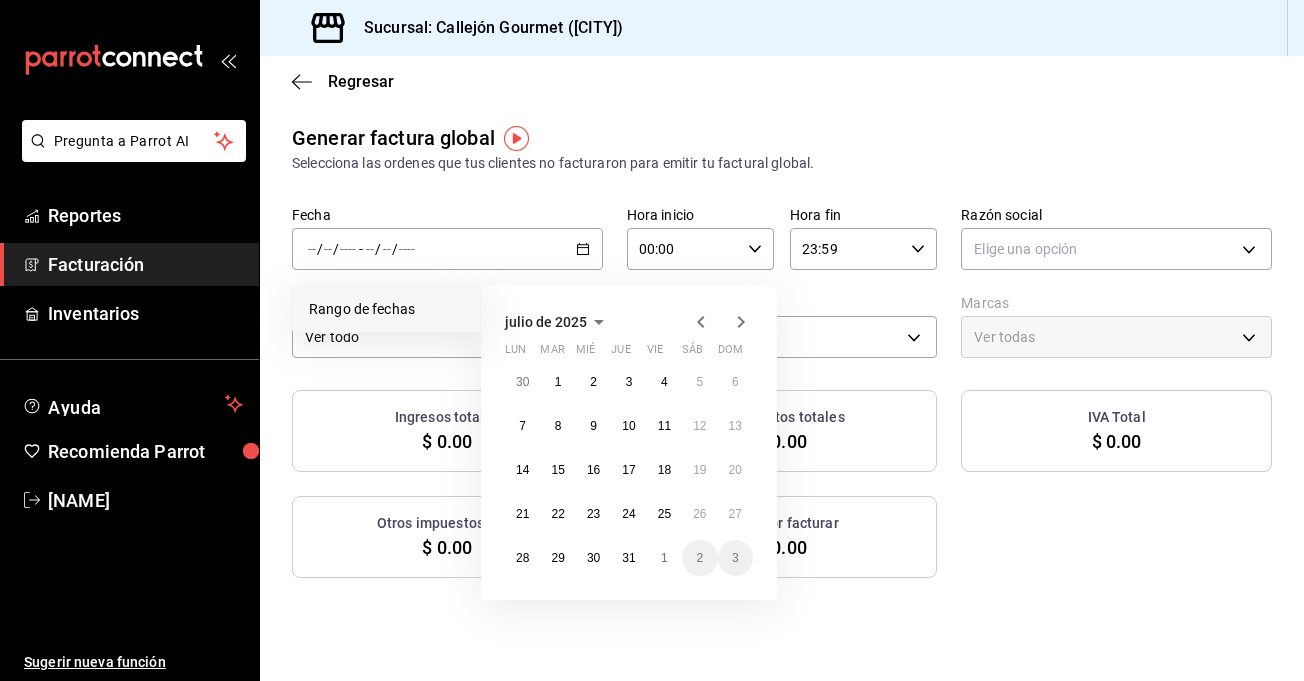 click 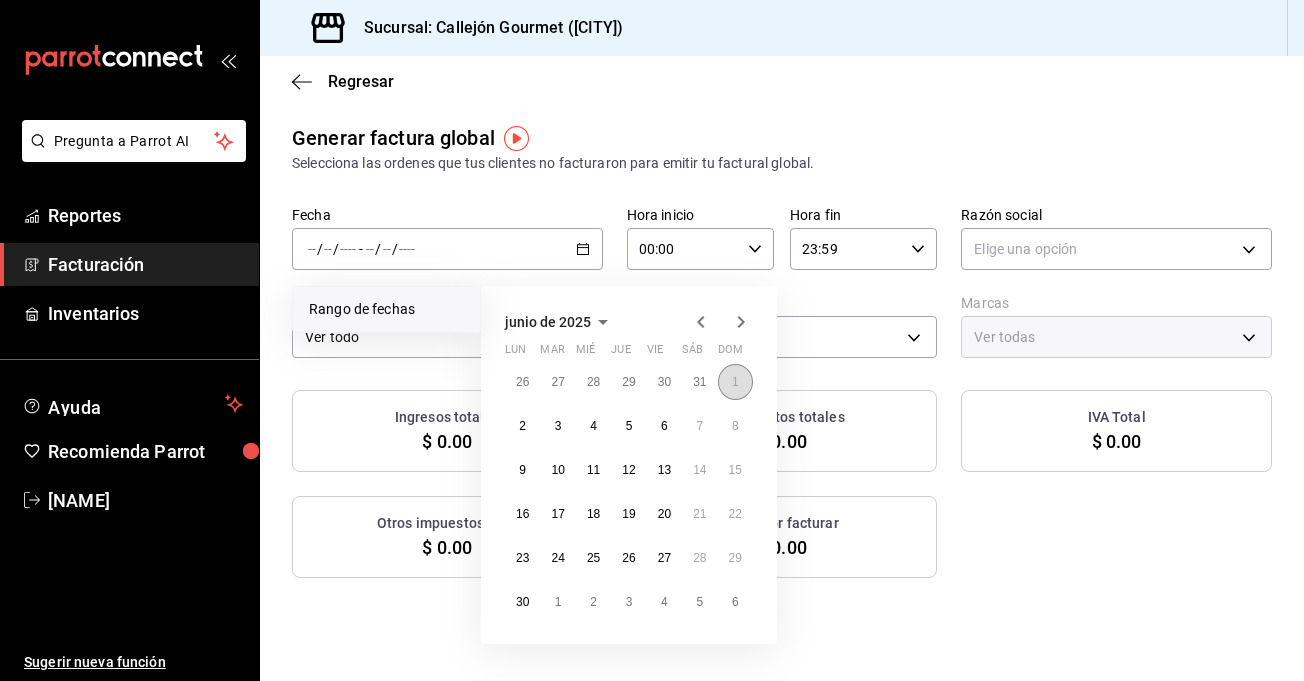 click on "1" at bounding box center (735, 382) 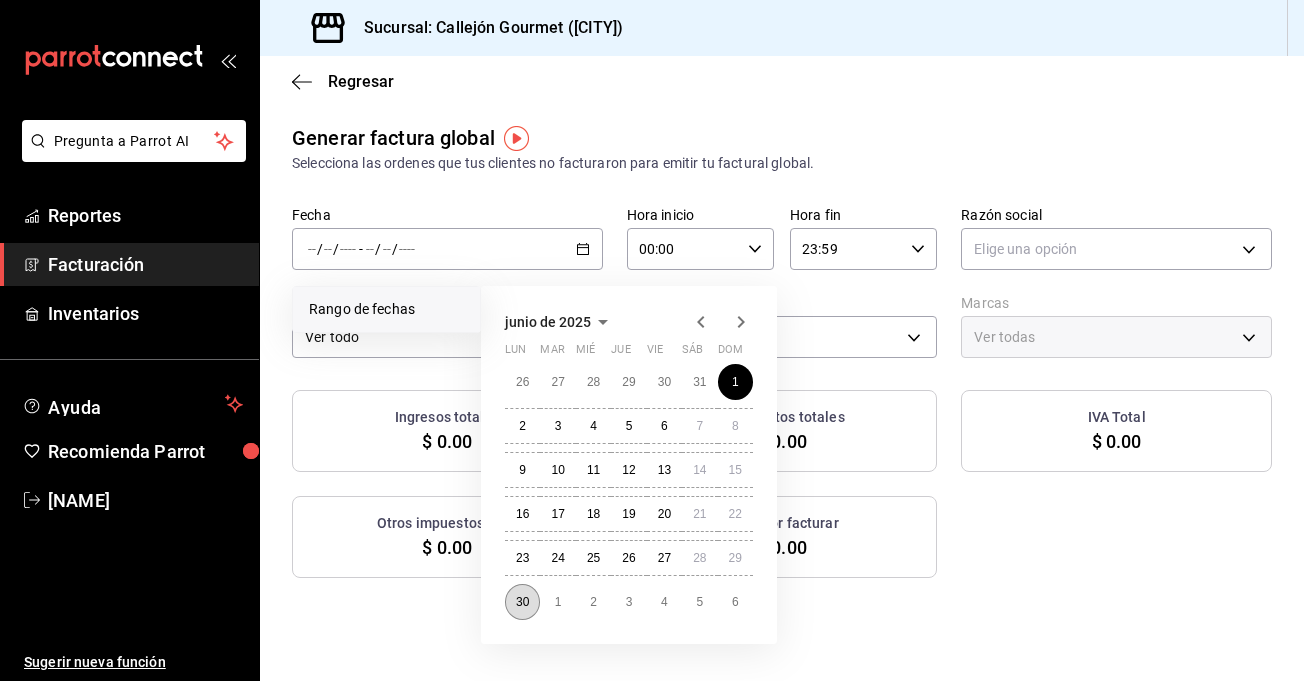 click on "30" at bounding box center [522, 602] 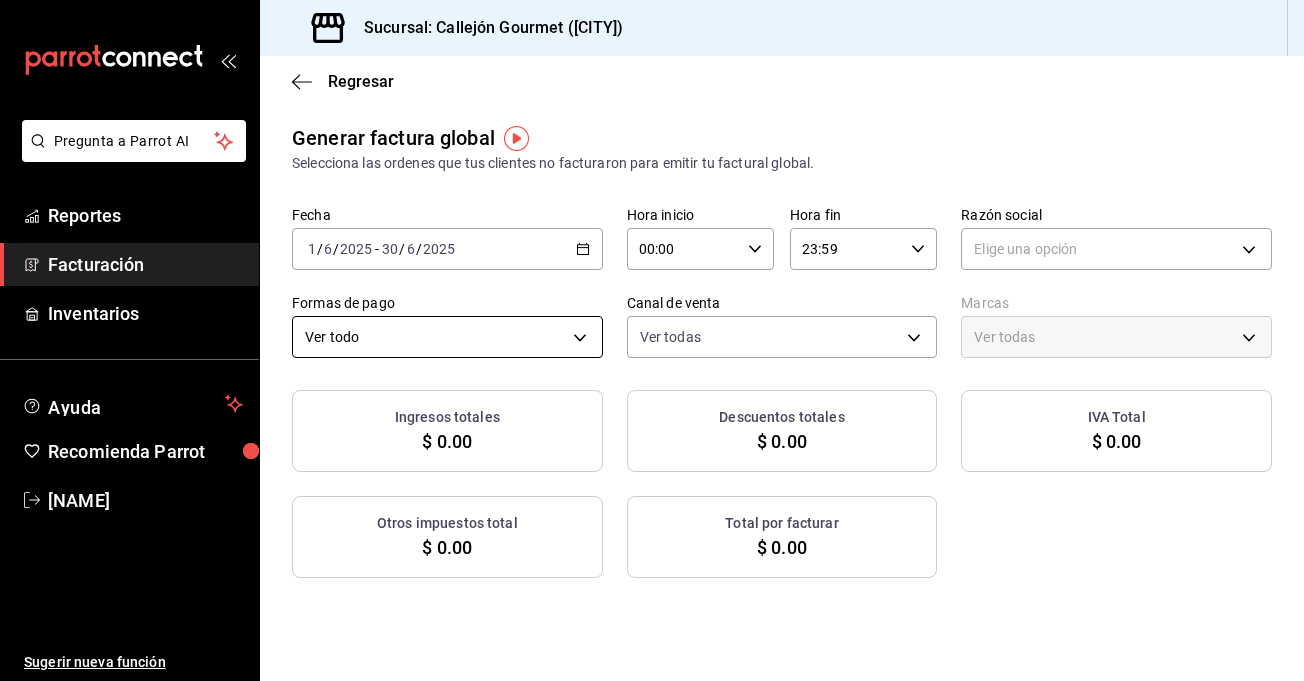 click on "Pregunta a Parrot AI Reportes Facturación Inventarios Ayuda Recomienda Parrot Wal Soto Sugerir nueva función Sucursal: Callejón Gourmet ([CITY]) Regresar Generar factura global Selecciona las ordenes que tus clientes no facturaron para emitir tu factural global. Fecha 2025-06-01 1 / 6 / 2025 - 2025-06-30 30 / 6 / 2025 Hora inicio 00:00 Hora inicio Hora fin 23:59 Hora fin Razón social Elige una opción Formas de pago Ver todo ALL Canal de venta Ver todas PARROT,UBER_EATS,RAPPI,DIDI_FOOD,ONLINE Marcas Ver todas Ingresos totales $ 0.00 Descuentos totales $ 0.00 IVA Total $ 0.00 Otros impuestos total $ 0.00 Total por facturar $ 0.00 No hay información que mostrar GANA 1 MES GRATIS EN TU SUSCRIPCIÓN AQUÍ ¿Recuerdas cómo empezó tu restaurante? Hoy puedes ayudar a un colega a tener el mismo cambio que tú viviste. Recomienda Parrot directamente desde tu Portal Administrador. Es fácil y rápido. 🎁 Por cada restaurante que se una, ganas 1 mes gratis. Ver video tutorial Ir a video Reportes" at bounding box center [652, 340] 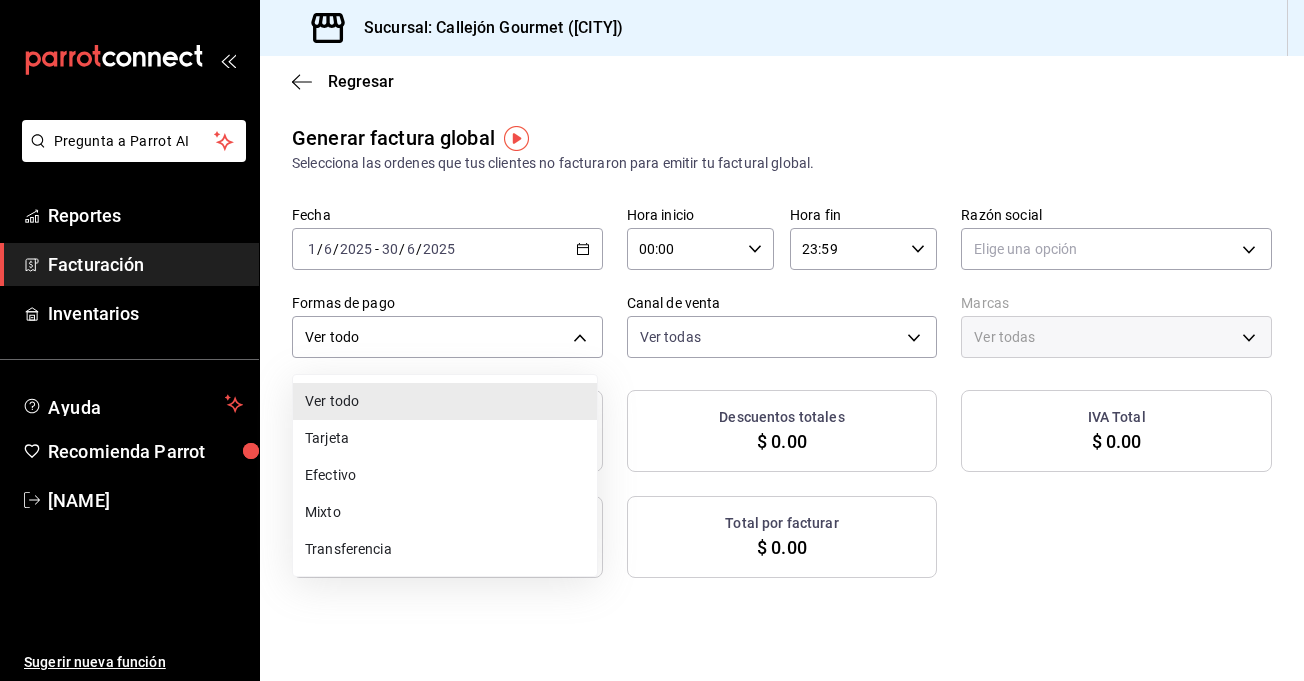 click on "Tarjeta" at bounding box center [445, 438] 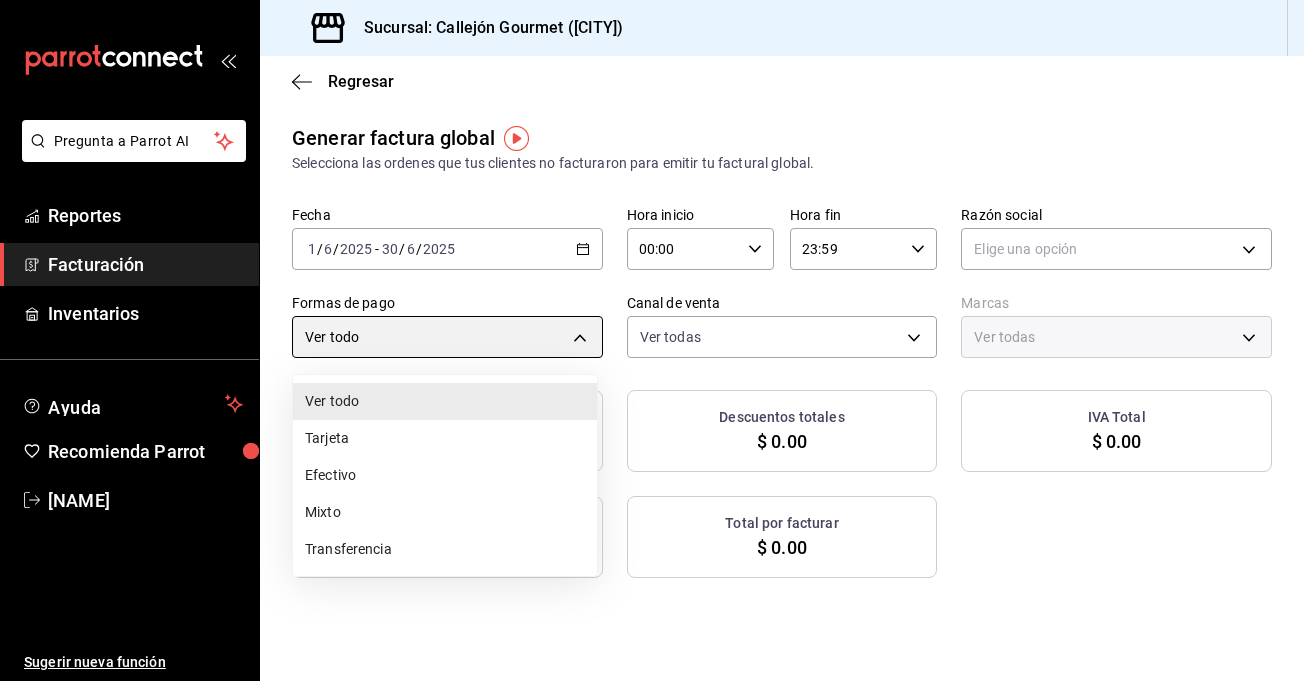 type on "CARD" 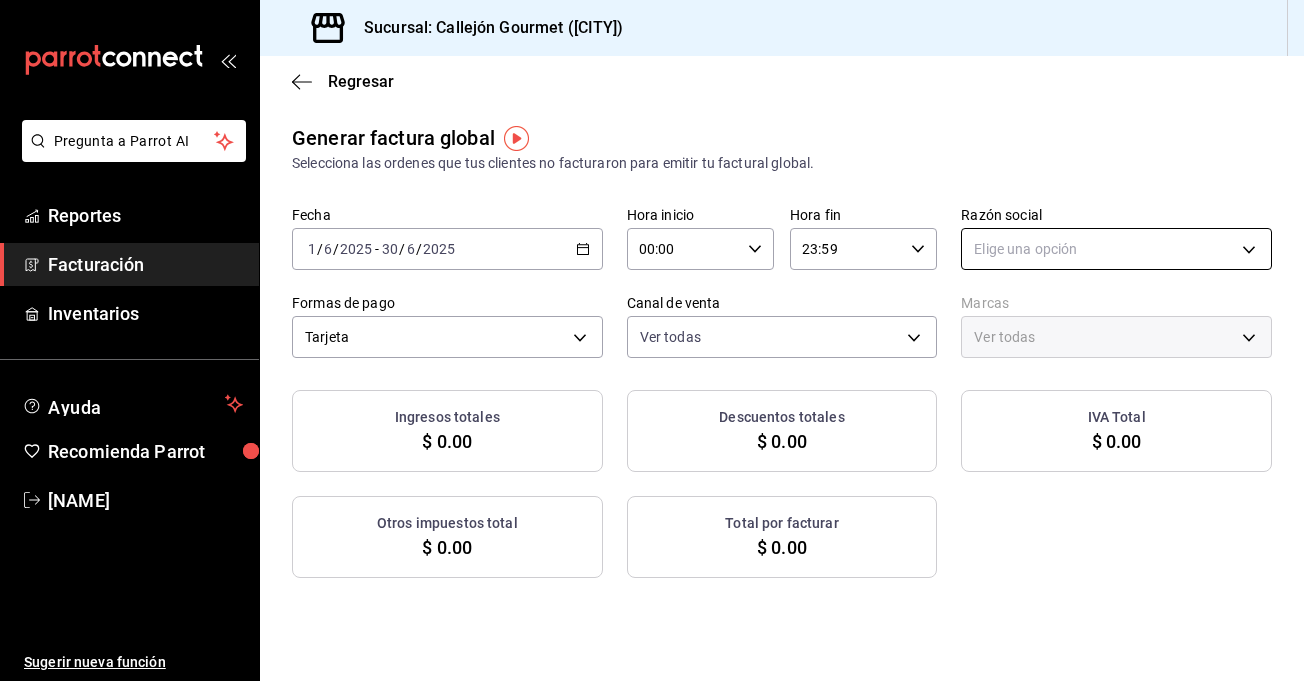 click on "Pregunta a Parrot AI Reportes Facturación Inventarios Ayuda Recomienda Parrot Wal Soto Sugerir nueva función Sucursal: [LOCATION] ([LOCATION]) Regresar Generar factura global Selecciona las ordenes que tus clientes no facturaron para emitir tu factural global. Fecha [DATE] [DATE] - [DATE] [DATE] Hora inicio [TIME] Hora inicio Hora fin [TIME] Hora fin Razón social Elige una opción Formas de pago Tarjeta CARD Canal de venta Ver todas PARROT,UBER_EATS,RAPPI,DIDI_FOOD,ONLINE Marcas Ver todas Ingresos totales $ [NUMBER] Descuentos totales $ [NUMBER] IVA Total $ [NUMBER] Otros impuestos total $ [NUMBER] Total por facturar $ [NUMBER] No hay información que mostrar GANA 1 MES GRATIS EN TU SUSCRIPCIÓN AQUÍ ¿Recuerdas cómo empezó tu restaurante? Hoy puedes ayudar a un colega a tener el mismo cambio que tú viviste. Recomienda Parrot directamente desde tu Portal Administrador. Es fácil y rápido. 🎁 Por cada restaurante que se una, ganas 1 mes gratis. Ver video tutorial Ir a video Reportes" at bounding box center (652, 340) 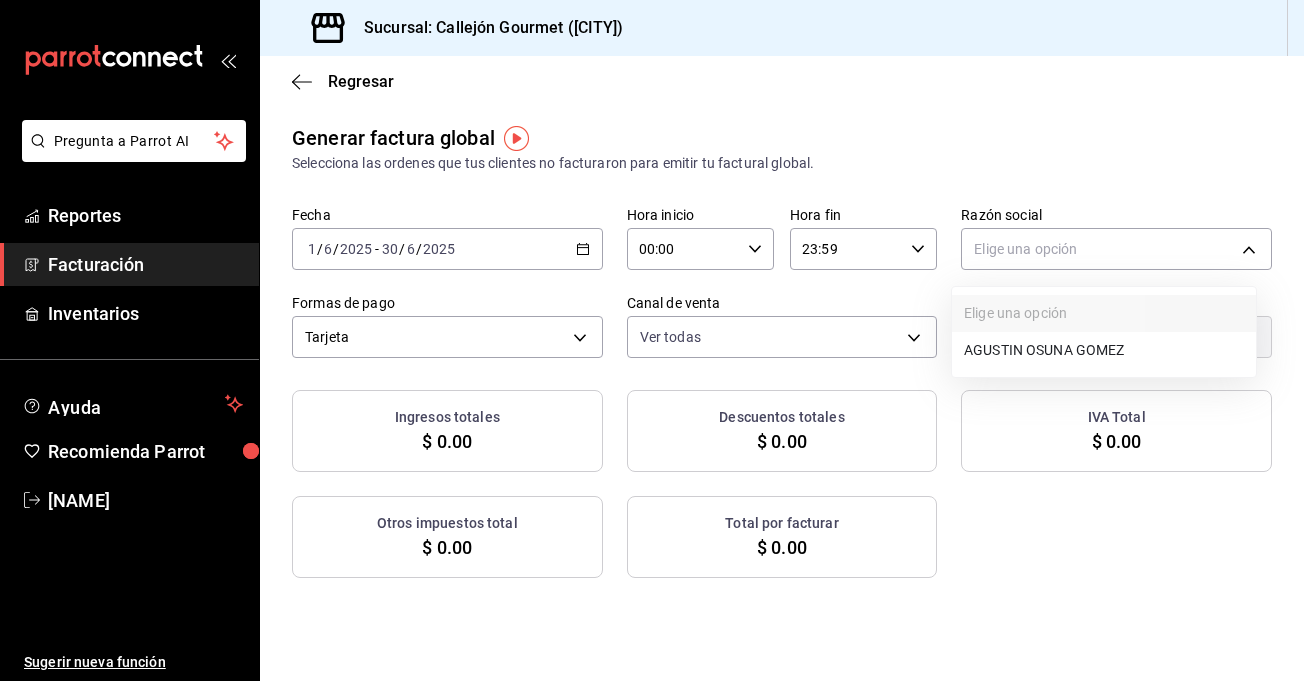 click on "AGUSTIN OSUNA GOMEZ" at bounding box center (1104, 350) 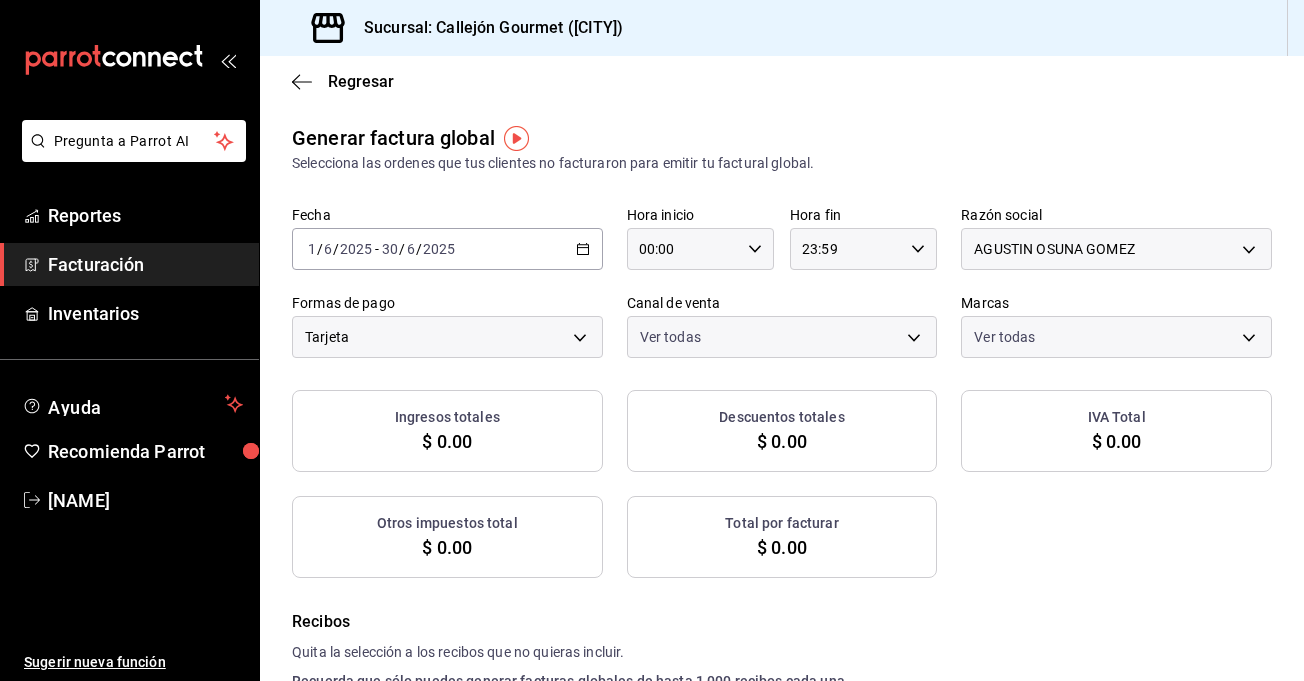 checkbox on "true" 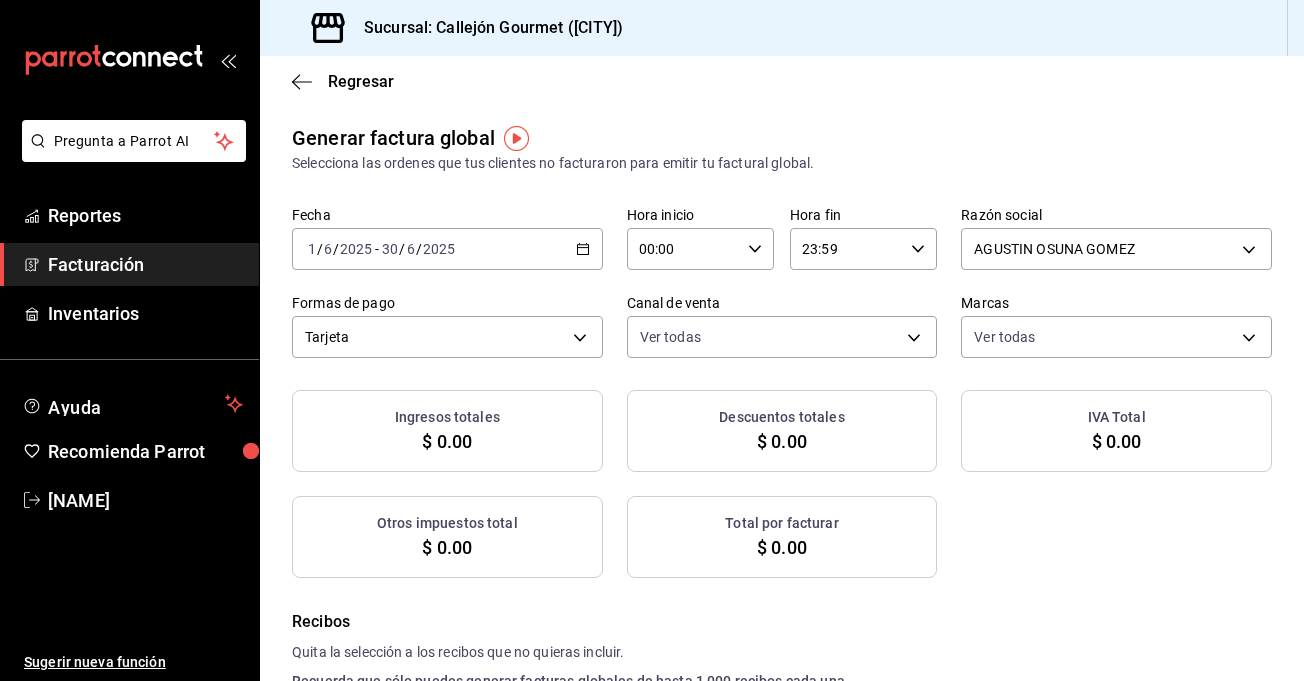 checkbox on "true" 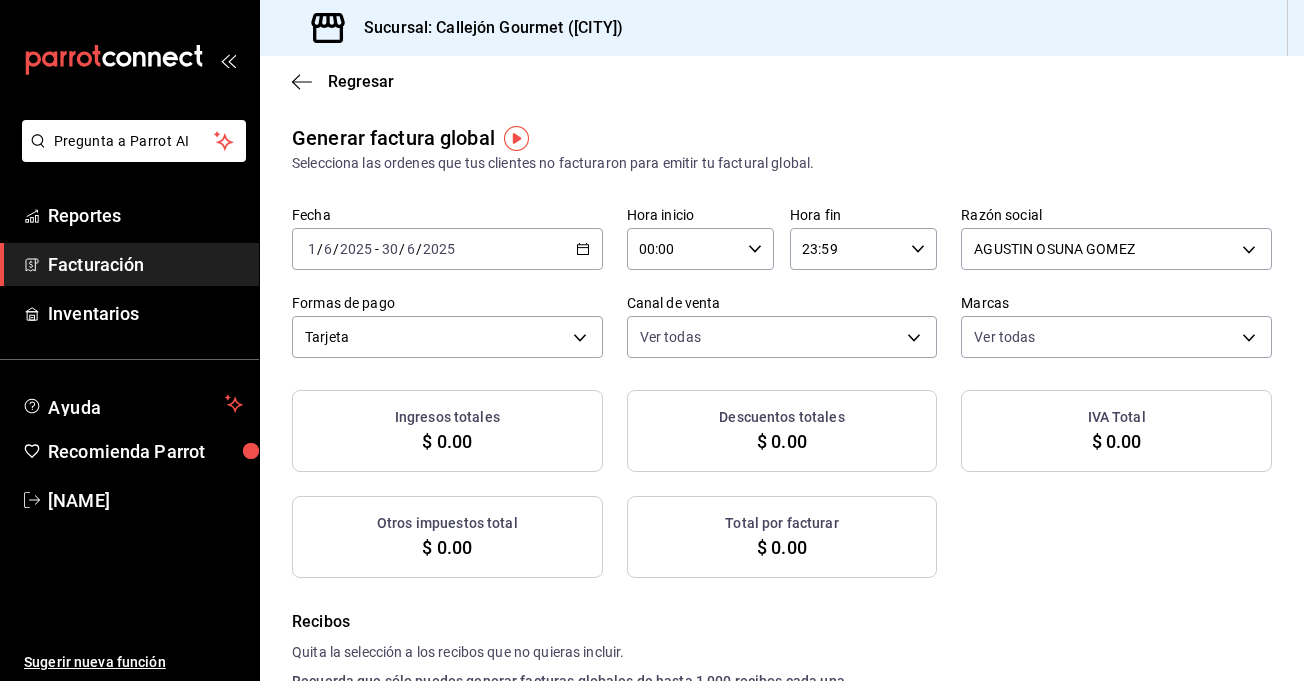 checkbox on "true" 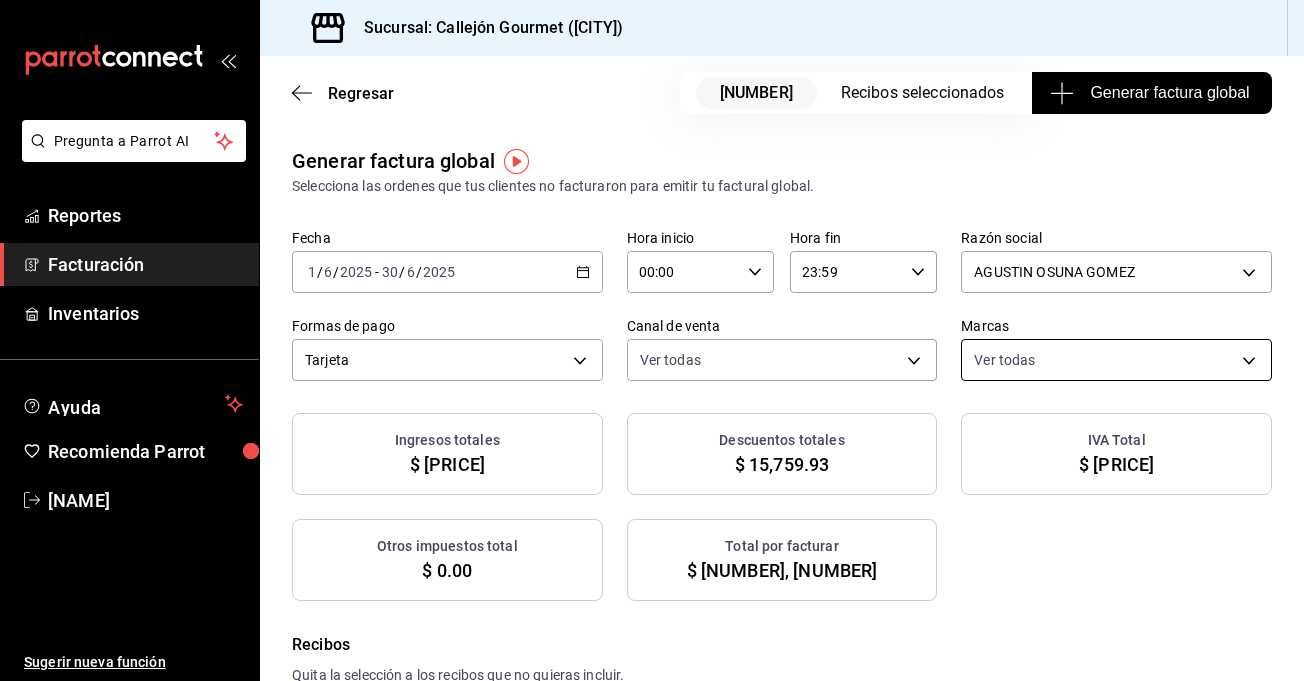 click on "Pregunta a Parrot AI Reportes Facturación Inventarios Ayuda Recomienda Parrot Wal Soto Sugerir nueva función Sucursal: Callejón Gourmet ([CITY]) Regresar [NUMBER] Recibos seleccionados Generar factura global Generar factura global Selecciona las ordenes que tus clientes no facturaron para emitir tu factural global. Fecha [DATE] [DATE] - [DATE] [DATE] Hora inicio 00:00 Hora inicio Hora fin 23:59 Hora fin Razón social [NAME] [ID] Formas de pago Tarjeta CARD Canal de venta Ver todas PARROT,UBER_EATS,RAPPI,DIDI_FOOD,ONLINE Marcas Ver todas [ID] Ingresos totales $ [AMOUNT] Descuentos totales $ [AMOUNT] IVA Total $ [AMOUNT] Otros impuestos total $ [AMOUNT] Total por facturar $ [AMOUNT] Recibos Quita la selección a los recibos que no quieras incluir. Recuerda que sólo puedes generar facturas globales de hasta 1,000 recibos cada una. Fecha # de recibo Tipo de pago Subtotal Descuentos Cargos por servicio IVA" at bounding box center (652, 340) 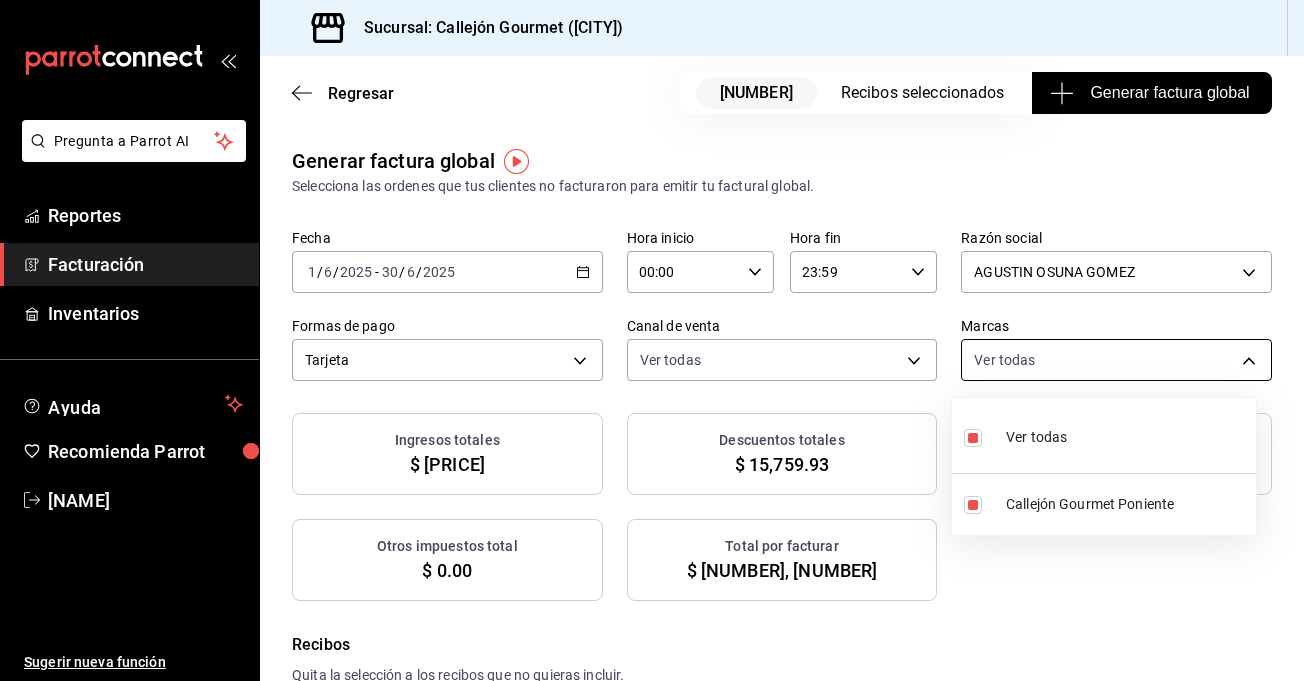 click at bounding box center [652, 340] 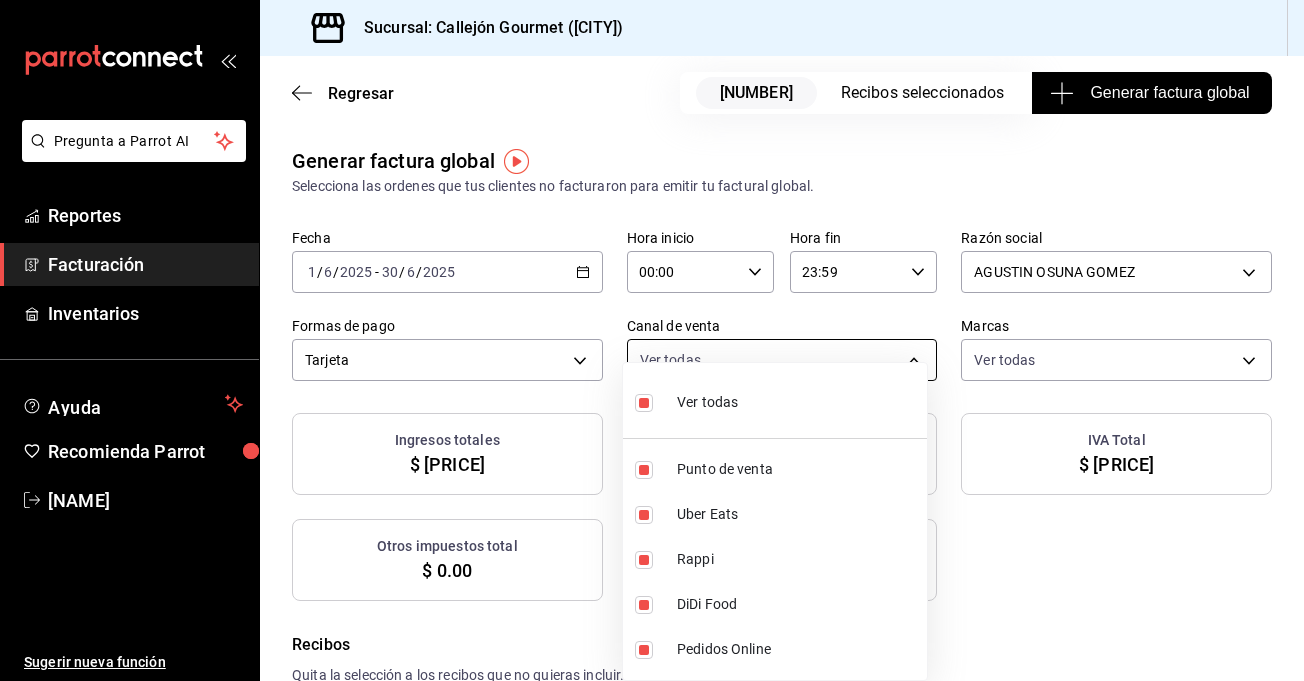 click on "Pregunta a Parrot AI Reportes Facturación Inventarios Ayuda Recomienda Parrot Wal Soto Sugerir nueva función Sucursal: Callejón Gourmet ([CITY]) Regresar [NUMBER] Recibos seleccionados Generar factura global Generar factura global Selecciona las ordenes que tus clientes no facturaron para emitir tu factural global. Fecha [DATE] [DATE] - [DATE] [DATE] Hora inicio 00:00 Hora inicio Hora fin 23:59 Hora fin Razón social [NAME] [ID] Formas de pago Tarjeta CARD Canal de venta Ver todas PARROT,UBER_EATS,RAPPI,DIDI_FOOD,ONLINE Marcas Ver todas [ID] Ingresos totales $ [AMOUNT] Descuentos totales $ [AMOUNT] IVA Total $ [AMOUNT] Otros impuestos total $ [AMOUNT] Total por facturar $ [AMOUNT] Recibos Quita la selección a los recibos que no quieras incluir. Recuerda que sólo puedes generar facturas globales de hasta 1,000 recibos cada una. Fecha # de recibo Tipo de pago Subtotal Descuentos Cargos por servicio IVA" at bounding box center [652, 340] 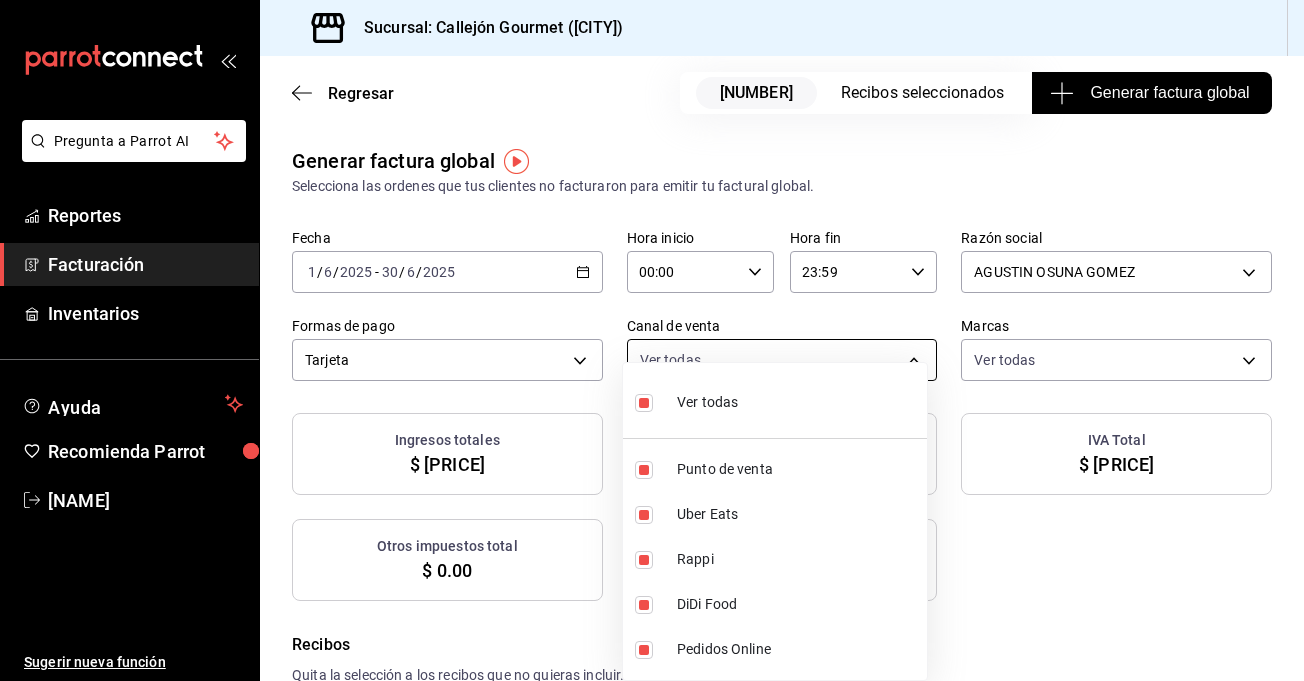 click at bounding box center (652, 340) 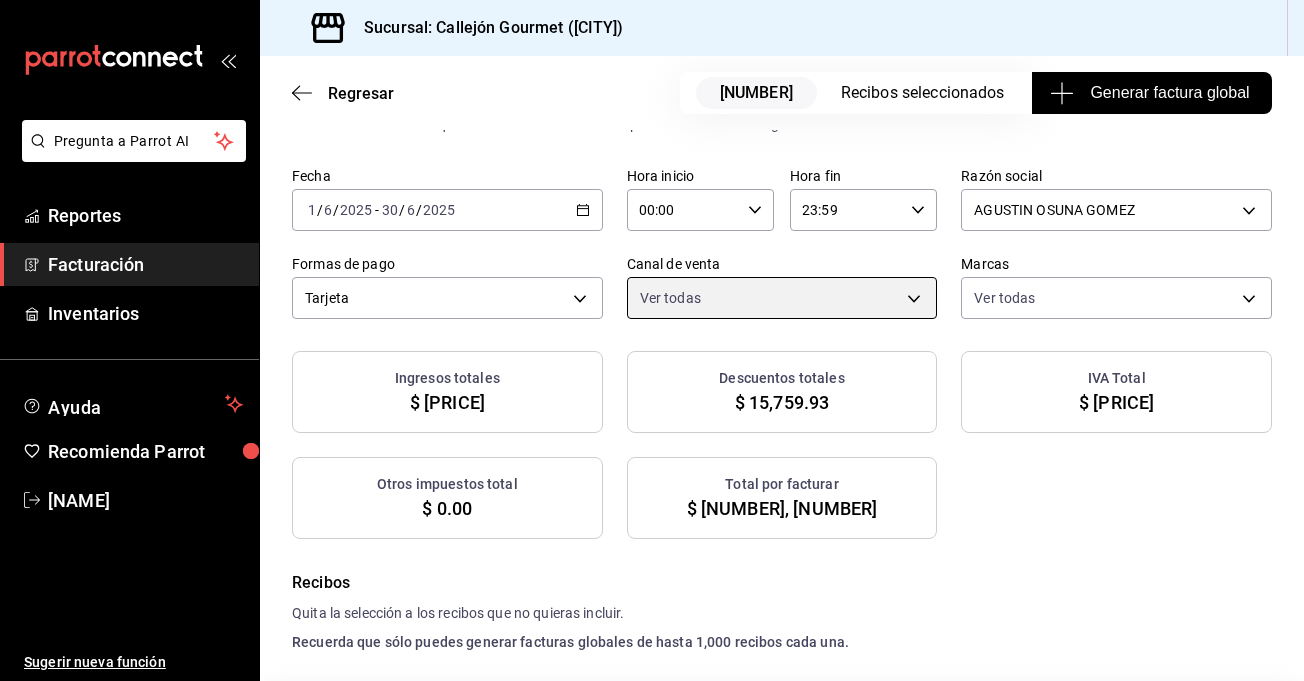 scroll, scrollTop: 0, scrollLeft: 0, axis: both 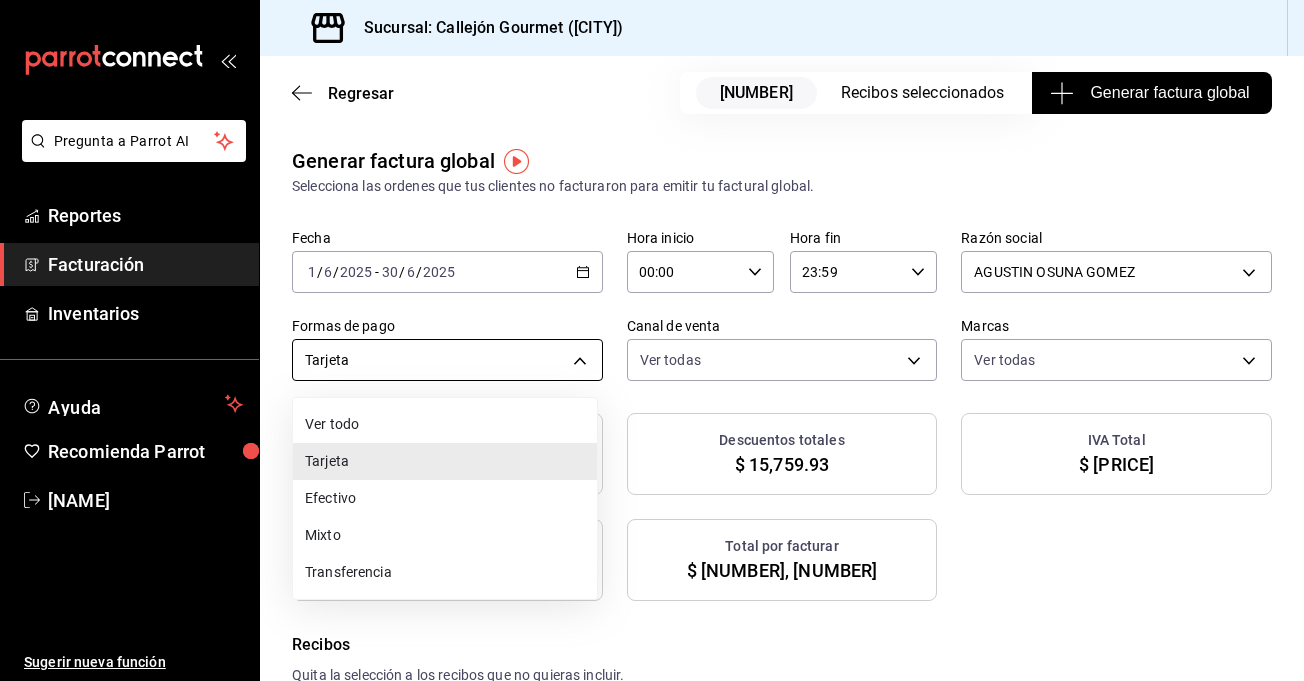 click on "Pregunta a Parrot AI Reportes Facturación Inventarios Ayuda Recomienda Parrot Wal Soto Sugerir nueva función Sucursal: Callejón Gourmet ([CITY]) Regresar [NUMBER] Recibos seleccionados Generar factura global Generar factura global Selecciona las ordenes que tus clientes no facturaron para emitir tu factural global. Fecha [DATE] [DATE] - [DATE] [DATE] Hora inicio 00:00 Hora inicio Hora fin 23:59 Hora fin Razón social [NAME] [ID] Formas de pago Tarjeta CARD Canal de venta Ver todas PARROT,UBER_EATS,RAPPI,DIDI_FOOD,ONLINE Marcas Ver todas [ID] Ingresos totales $ [AMOUNT] Descuentos totales $ [AMOUNT] IVA Total $ [AMOUNT] Otros impuestos total $ [AMOUNT] Total por facturar $ [AMOUNT] Recibos Quita la selección a los recibos que no quieras incluir. Recuerda que sólo puedes generar facturas globales de hasta 1,000 recibos cada una. Fecha # de recibo Tipo de pago Subtotal Descuentos Cargos por servicio IVA" at bounding box center [652, 340] 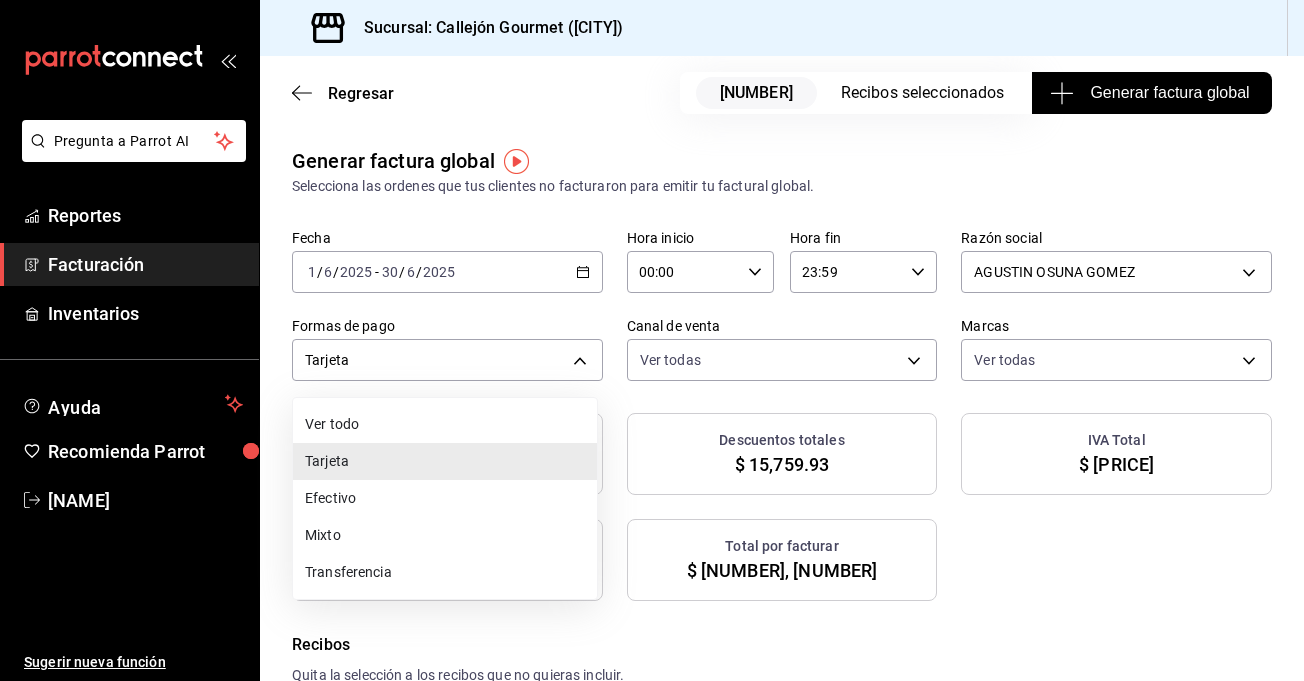 click on "Efectivo" at bounding box center (445, 498) 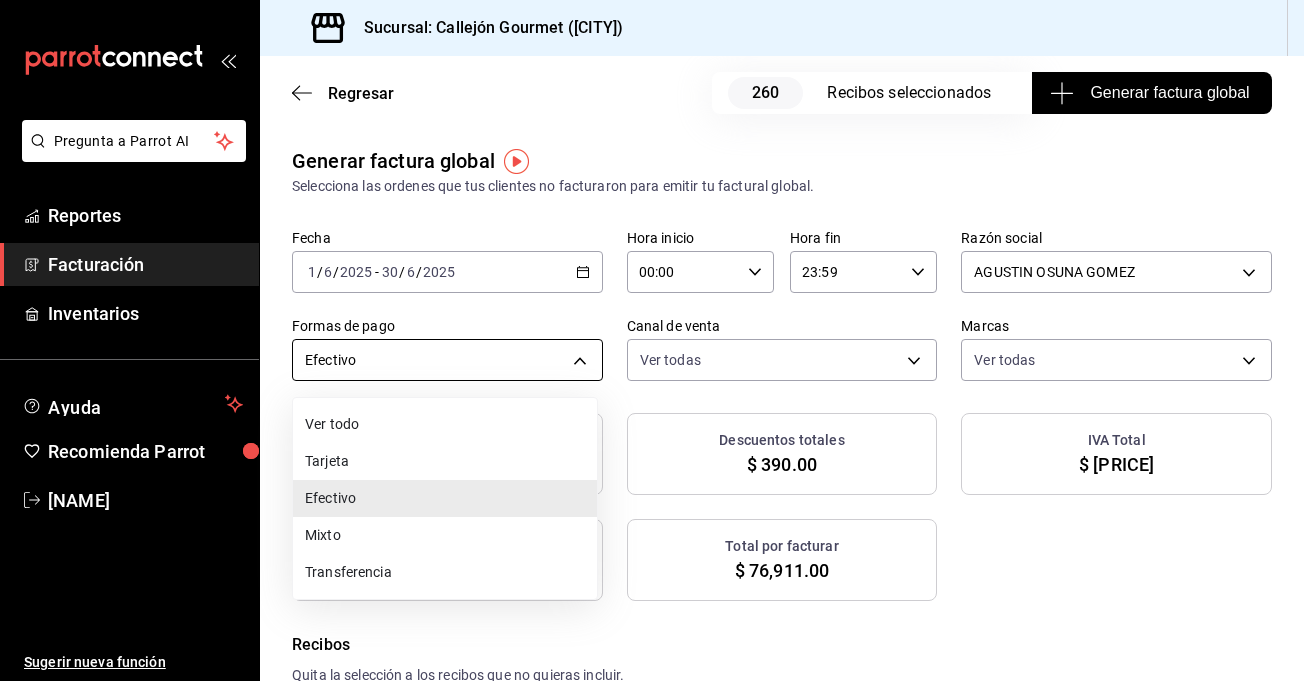 click on "Pregunta a Parrot AI Reportes Facturación Inventarios Ayuda Recomienda Parrot Wal Soto Sugerir nueva función Sucursal: [LOCATION] ([LOCATION]) Regresar Recibos seleccionados Generar factura global Generar factura global Selecciona las ordenes que tus clientes no facturaron para emitir tu factural global. Fecha [DATE] [DATE] - [DATE] [DATE] Hora inicio [TIME] Hora inicio Hora fin [TIME] Hora fin Razón social [NAME] [ID] Formas de pago Efectivo CASH Canal de venta Ver todas PARROT,UBER_EATS,RAPPI,DIDI_FOOD,ONLINE Marcas Ver todas [ID] Ingresos totales $ [NUMBER] Descuentos totales $ [NUMBER] IVA Total $ [NUMBER] Otros impuestos total $ [NUMBER] Total por facturar $ [NUMBER] Recibos Quita la selección a los recibos que no quieras incluir. Recuerda que sólo puedes generar facturas globales de hasta 1,000 recibos cada una. Fecha # de recibo Tipo de pago Subtotal Descuentos Cargos por servicio IVA" at bounding box center [652, 340] 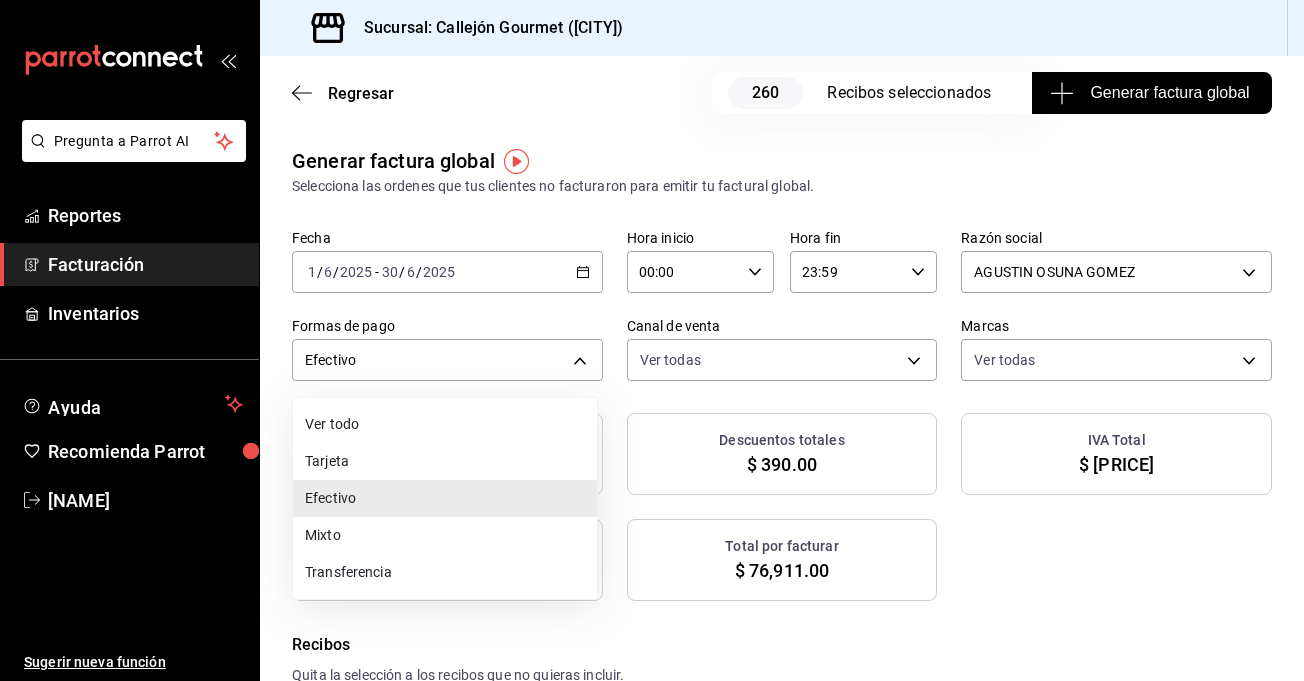 click on "Transferencia" at bounding box center (445, 572) 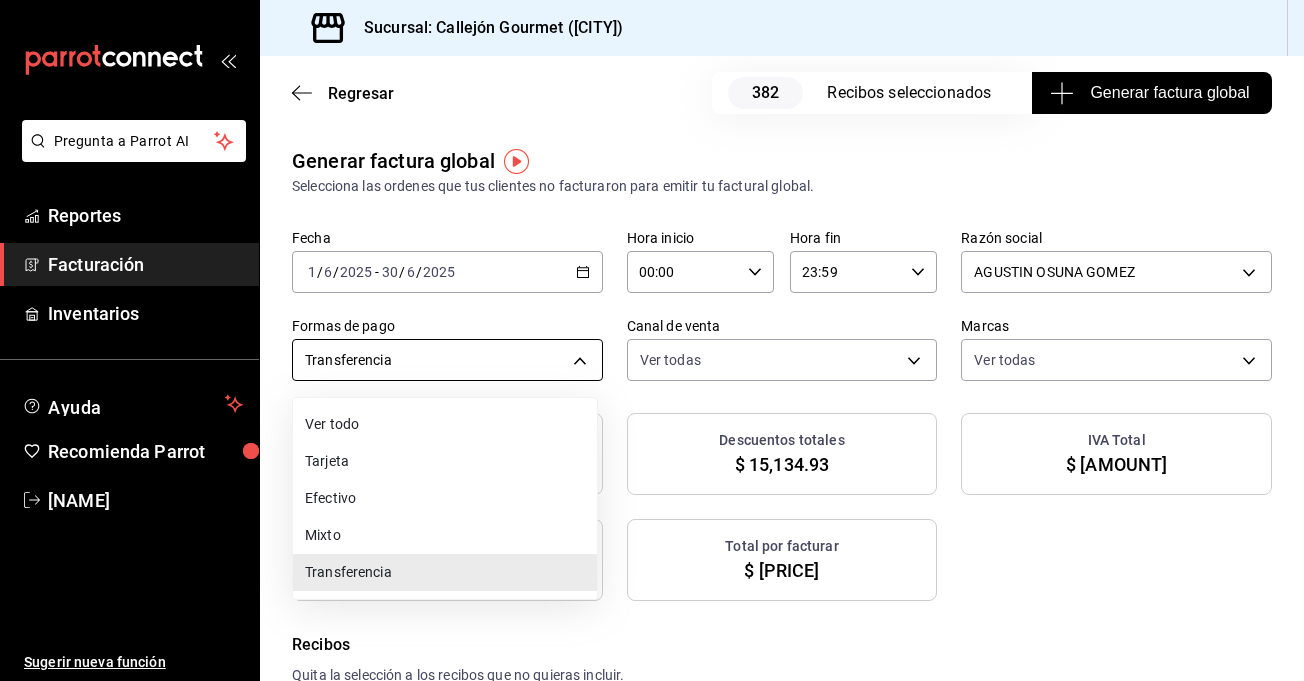click on "Pregunta a Parrot AI Reportes   Facturación   Inventarios   Ayuda Recomienda Parrot   Wal Soto   Sugerir nueva función   Sucursal: Callejón Gourmet (Tuxla) Regresar 121 Recibos seleccionados Generar factura global Generar factura global Selecciona las ordenes que tus clientes no facturaron para emitir tu factural global. Fecha 2025-07-01 1 / 7 / 2025 - 2025-07-31 31 / 7 / 2025 Hora inicio 00:00 Hora inicio Hora fin 23:59 Hora fin Razón social [NAME] [LASTNAME] [UUID] Formas de pago Tarjeta CARD Canal de venta Ver todas PARROT,UBER_EATS,RAPPI,DIDI_FOOD,ONLINE Marcas Ver todas [UUID] Ingresos totales $ 39,191.30 Descuentos totales $ 60.00 IVA Total $ 6,270.70 Otros impuestos total $ 0.00 Total por facturar $ 45,462.00 Recibos Quita la selección a los recibos que no quieras incluir. Recuerda que sólo puedes generar facturas globales de hasta 1,000 recibos cada una. Fecha # de recibo Tipo de pago Subtotal Descuentos Cargos por servicio IVA Total" at bounding box center (652, 340) 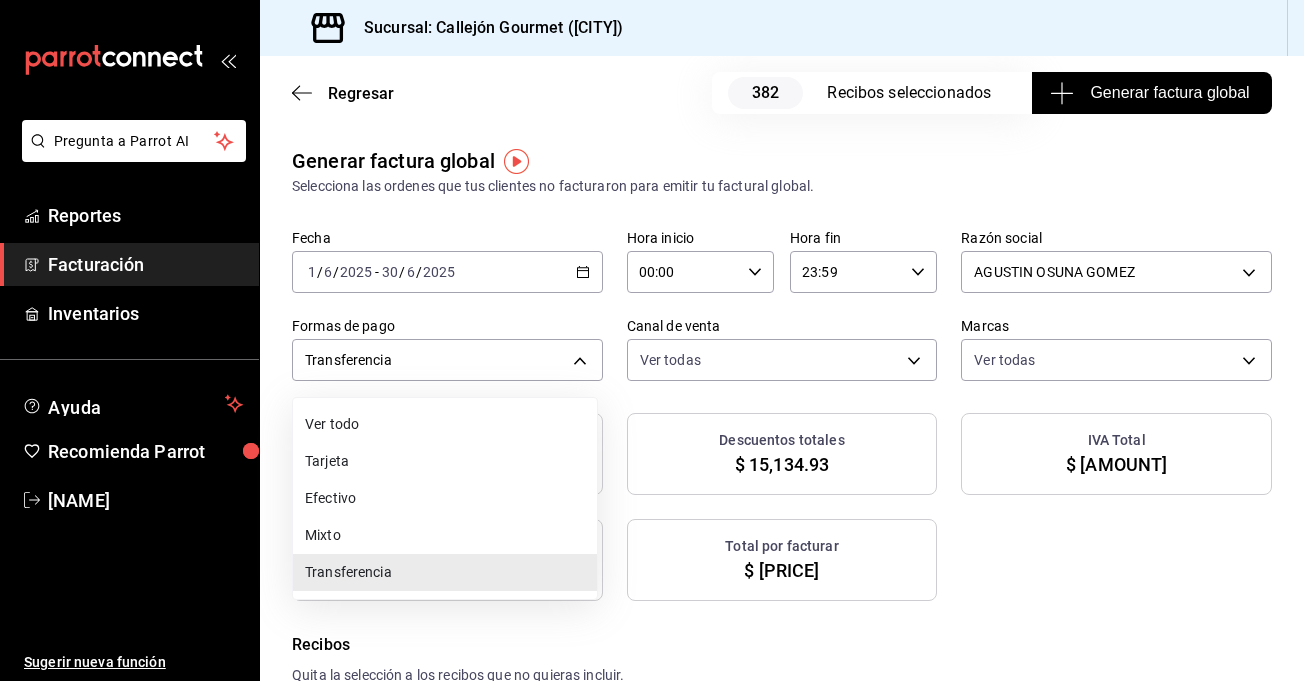 click on "Tarjeta" at bounding box center (445, 461) 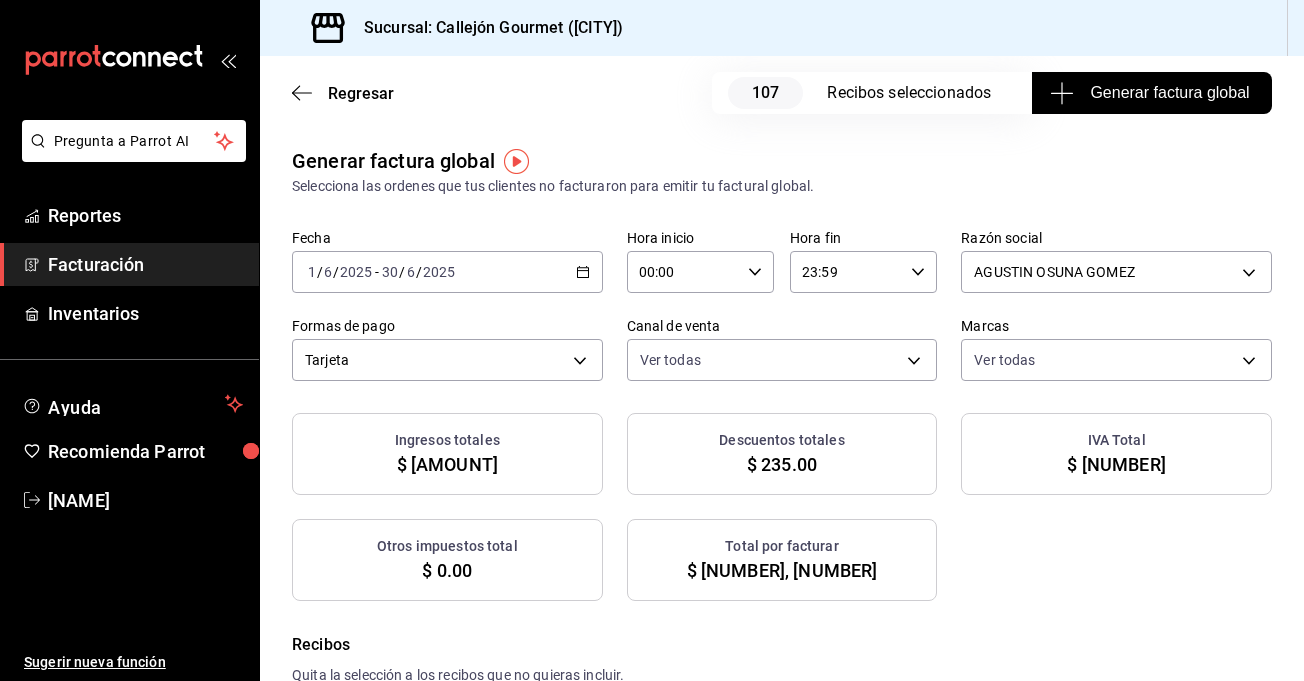 click 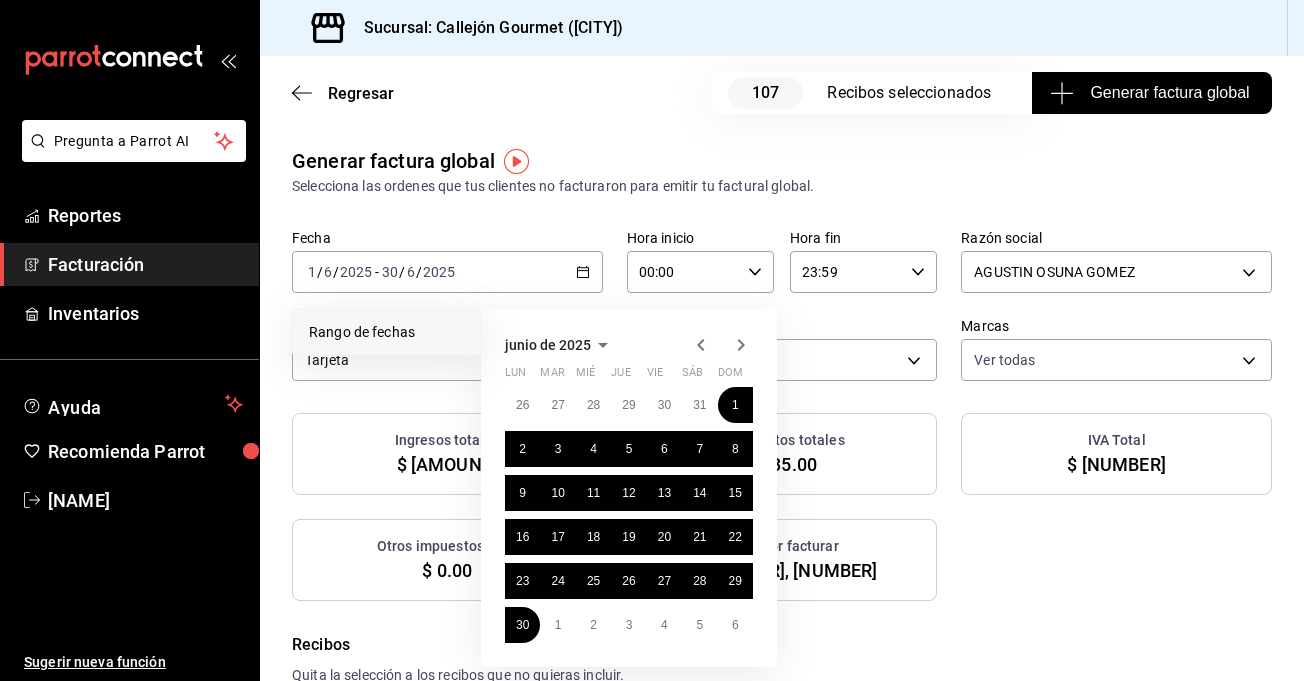 click 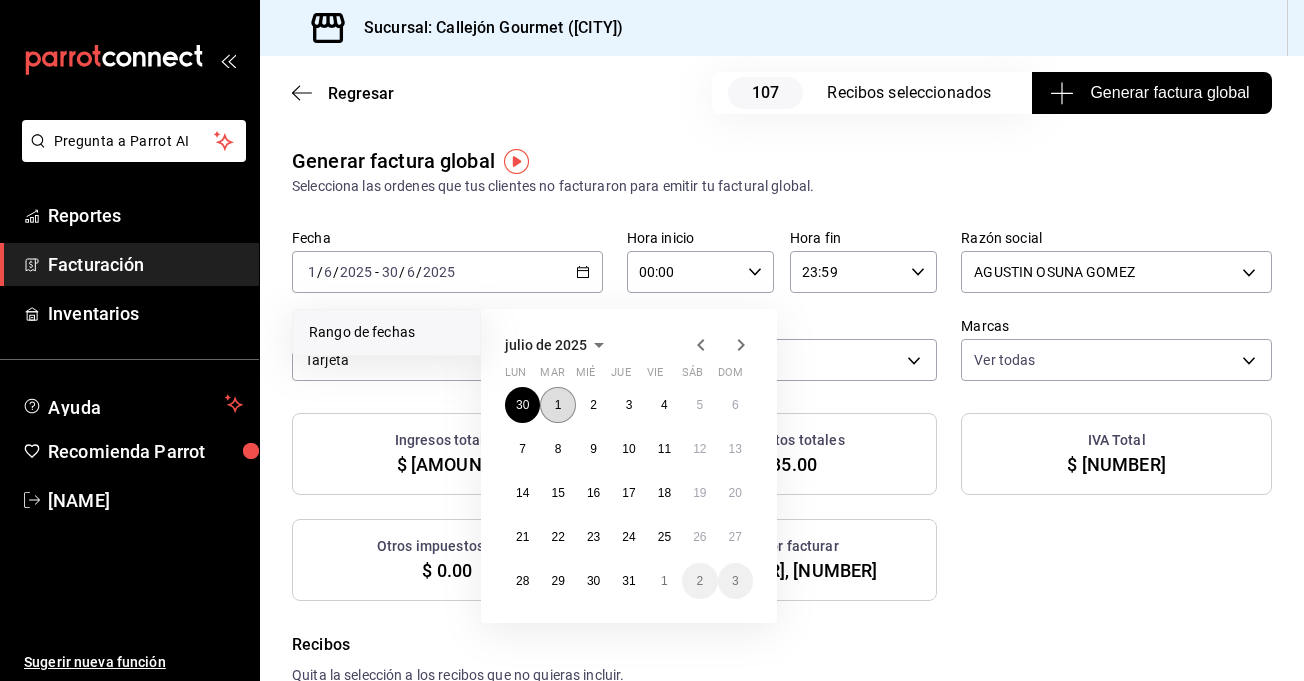 click on "1" at bounding box center (558, 405) 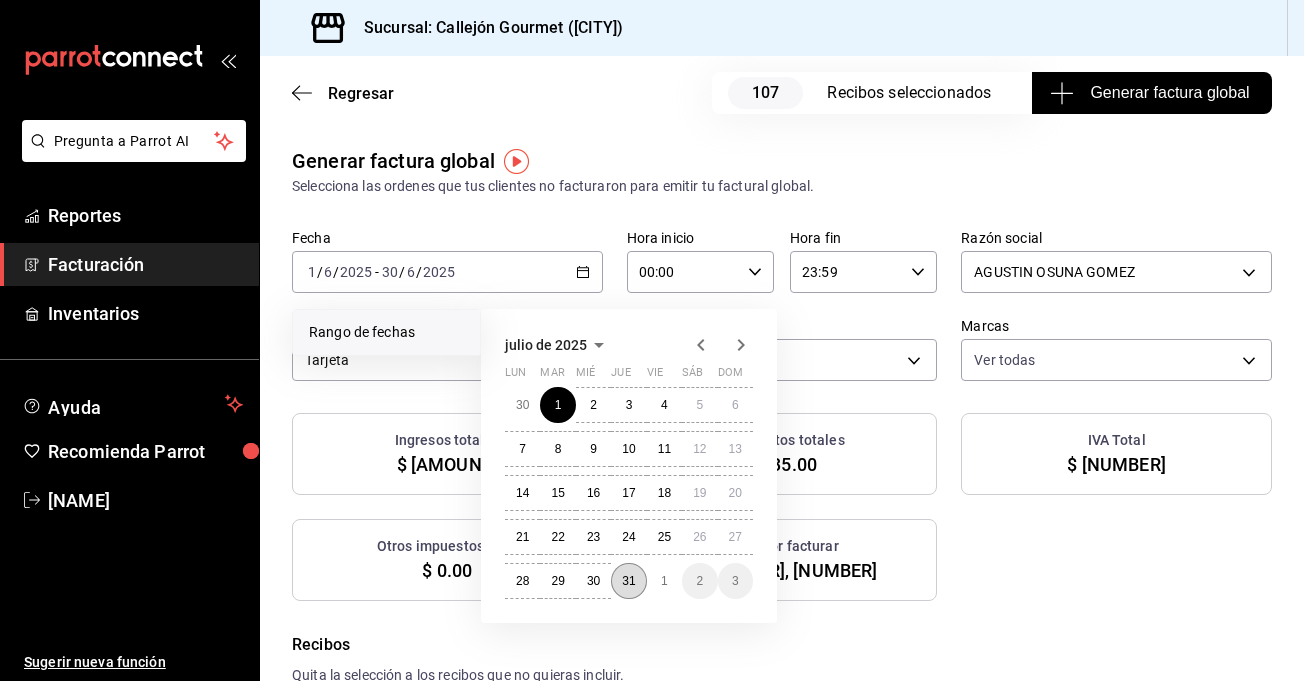 click on "31" at bounding box center (628, 581) 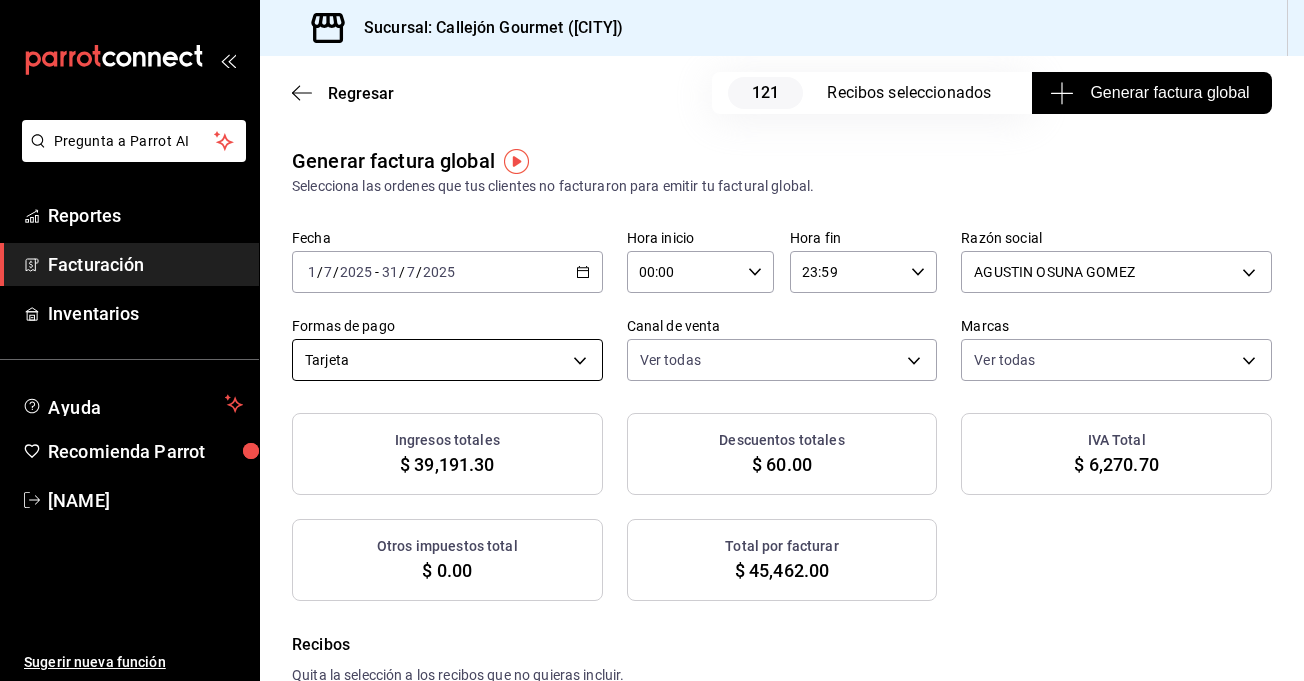 click on "Pregunta a Parrot AI Reportes   Facturación   Inventarios   Ayuda Recomienda Parrot   Wal Soto   Sugerir nueva función   Sucursal: Callejón Gourmet (Tuxla) Regresar 121 Recibos seleccionados Generar factura global Generar factura global Selecciona las ordenes que tus clientes no facturaron para emitir tu factural global. Fecha 2025-07-01 1 / 7 / 2025 - 2025-07-31 31 / 7 / 2025 Hora inicio 00:00 Hora inicio Hora fin 23:59 Hora fin Razón social [NAME] [LASTNAME] [UUID] Formas de pago Tarjeta CARD Canal de venta Ver todas PARROT,UBER_EATS,RAPPI,DIDI_FOOD,ONLINE Marcas Ver todas [UUID] Ingresos totales $ 39,191.30 Descuentos totales $ 60.00 IVA Total $ 6,270.70 Otros impuestos total $ 0.00 Total por facturar $ 45,462.00 Recibos Quita la selección a los recibos que no quieras incluir. Recuerda que sólo puedes generar facturas globales de hasta 1,000 recibos cada una. Fecha # de recibo Tipo de pago Subtotal Descuentos Cargos por servicio IVA Total" at bounding box center [652, 340] 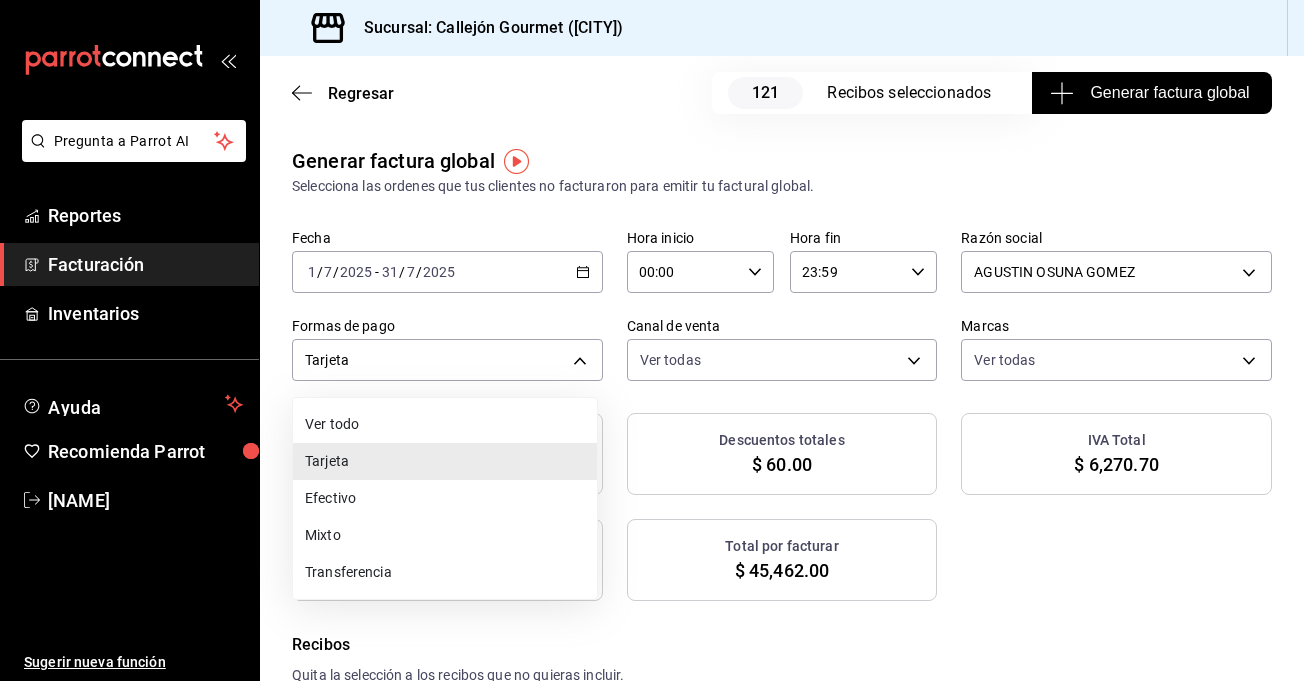 click on "Transferencia" at bounding box center (445, 572) 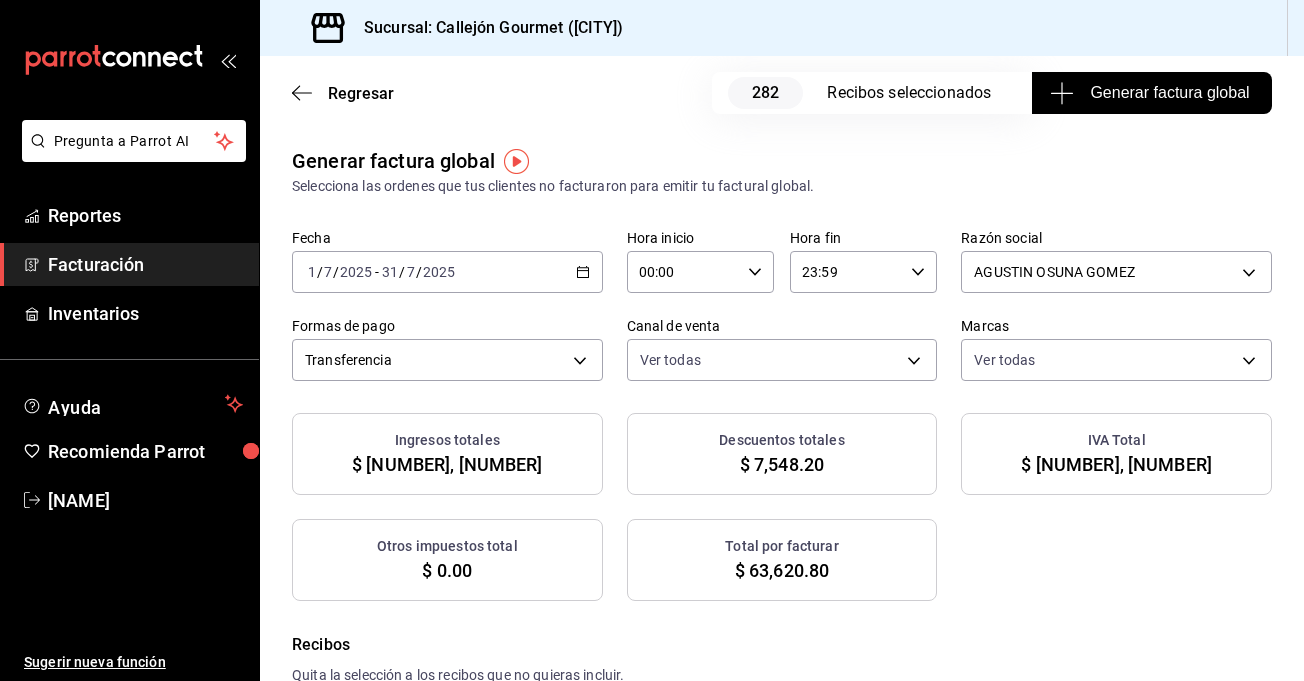 click 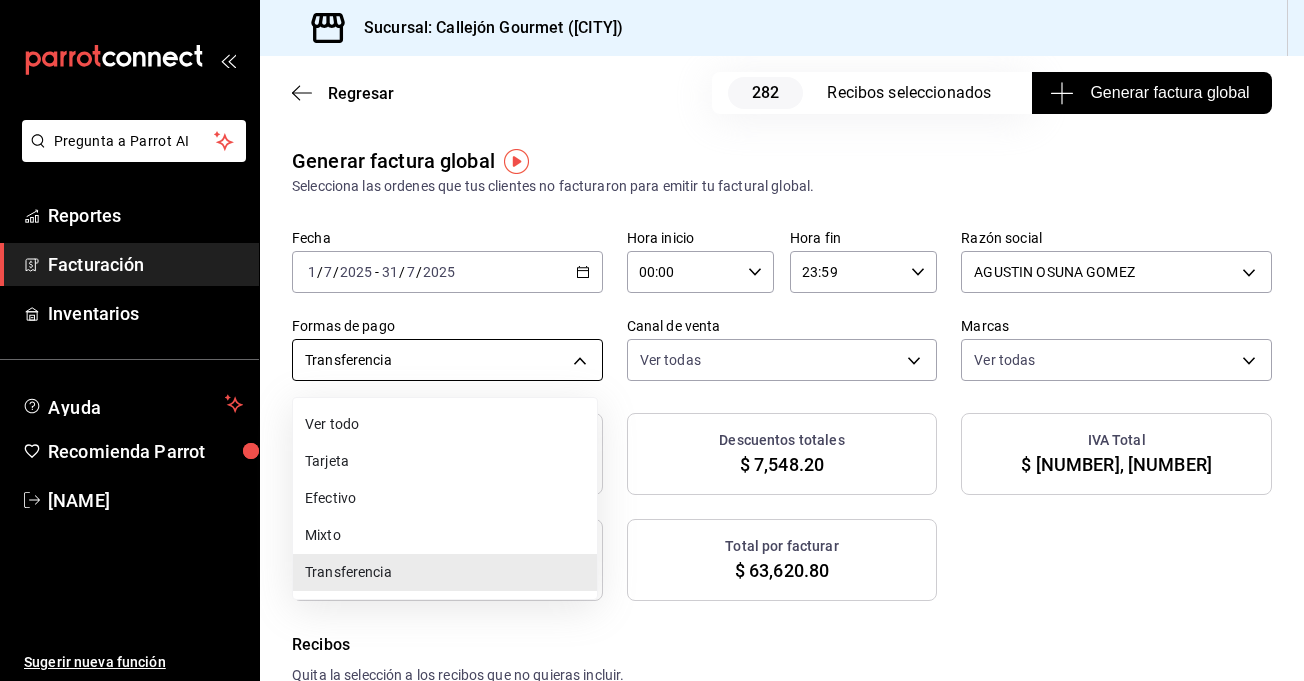 click on "Pregunta a Parrot AI Reportes   Facturación   Inventarios   Ayuda Recomienda Parrot   Wal Soto   Sugerir nueva función   Sucursal: Callejón Gourmet (Tuxla) Regresar 282 Recibos seleccionados Generar factura global Generar factura global Selecciona las ordenes que tus clientes no facturaron para emitir tu factural global. Fecha 2025-07-01 1 / 7 / 2025 - 2025-07-31 31 / 7 / 2025 Hora inicio 00:00 Hora inicio Hora fin 23:59 Hora fin Razón social [NAME] [LASTNAME] [UUID] Formas de pago Transferencia TRANSFERENCE Canal de venta Ver todas PARROT,UBER_EATS,RAPPI,DIDI_FOOD,ONLINE Marcas Ver todas [UUID] Ingresos totales $ 54,851.07 Descuentos totales $ 7,548.20 IVA Total $ 8,769.73 Otros impuestos total $ 0.00 Total por facturar $ 63,620.80 Recibos Quita la selección a los recibos que no quieras incluir. Recuerda que sólo puedes generar facturas globales de hasta 1,000 recibos cada una. Fecha # de recibo Tipo de pago Subtotal Descuentos IVA Total" at bounding box center (652, 340) 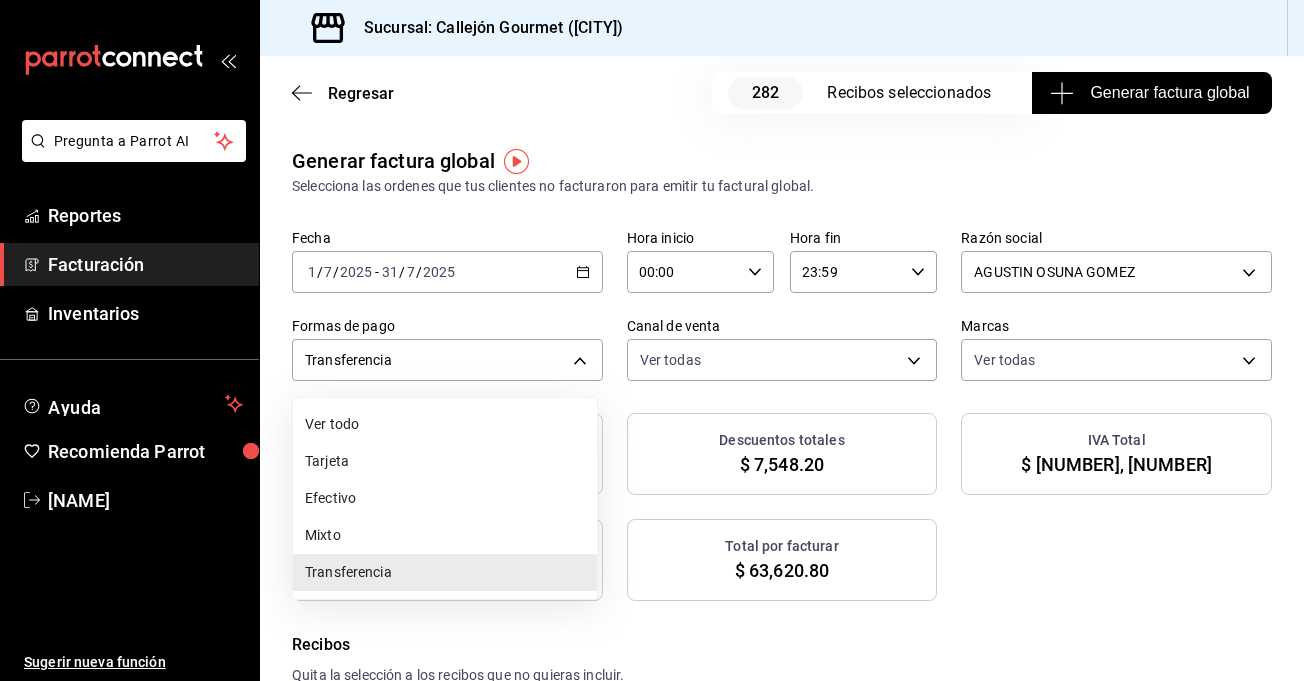 click on "Tarjeta" at bounding box center [445, 461] 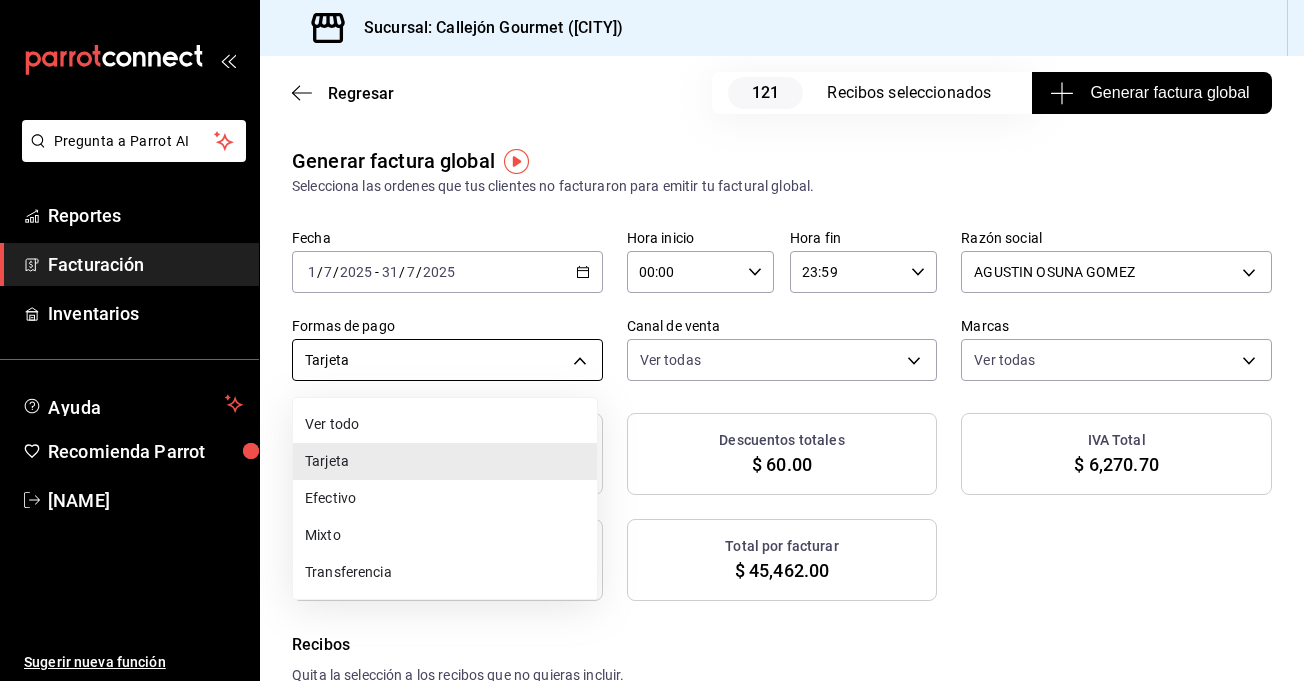 click on "Pregunta a Parrot AI Reportes   Facturación   Inventarios   Ayuda Recomienda Parrot   Wal Soto   Sugerir nueva función   Sucursal: Callejón Gourmet (Tuxla) Regresar 121 Recibos seleccionados Generar factura global Generar factura global Selecciona las ordenes que tus clientes no facturaron para emitir tu factural global. Fecha 2025-07-01 1 / 7 / 2025 - 2025-07-31 31 / 7 / 2025 Hora inicio 00:00 Hora inicio Hora fin 23:59 Hora fin Razón social [NAME] [LASTNAME] [UUID] Formas de pago Tarjeta CARD Canal de venta Ver todas PARROT,UBER_EATS,RAPPI,DIDI_FOOD,ONLINE Marcas Ver todas [UUID] Ingresos totales $ 39,191.30 Descuentos totales $ 60.00 IVA Total $ 6,270.70 Otros impuestos total $ 0.00 Total por facturar $ 45,462.00 Recibos Quita la selección a los recibos que no quieras incluir. Recuerda que sólo puedes generar facturas globales de hasta 1,000 recibos cada una. Fecha # de recibo Tipo de pago Subtotal Descuentos Cargos por servicio IVA Total" at bounding box center (652, 340) 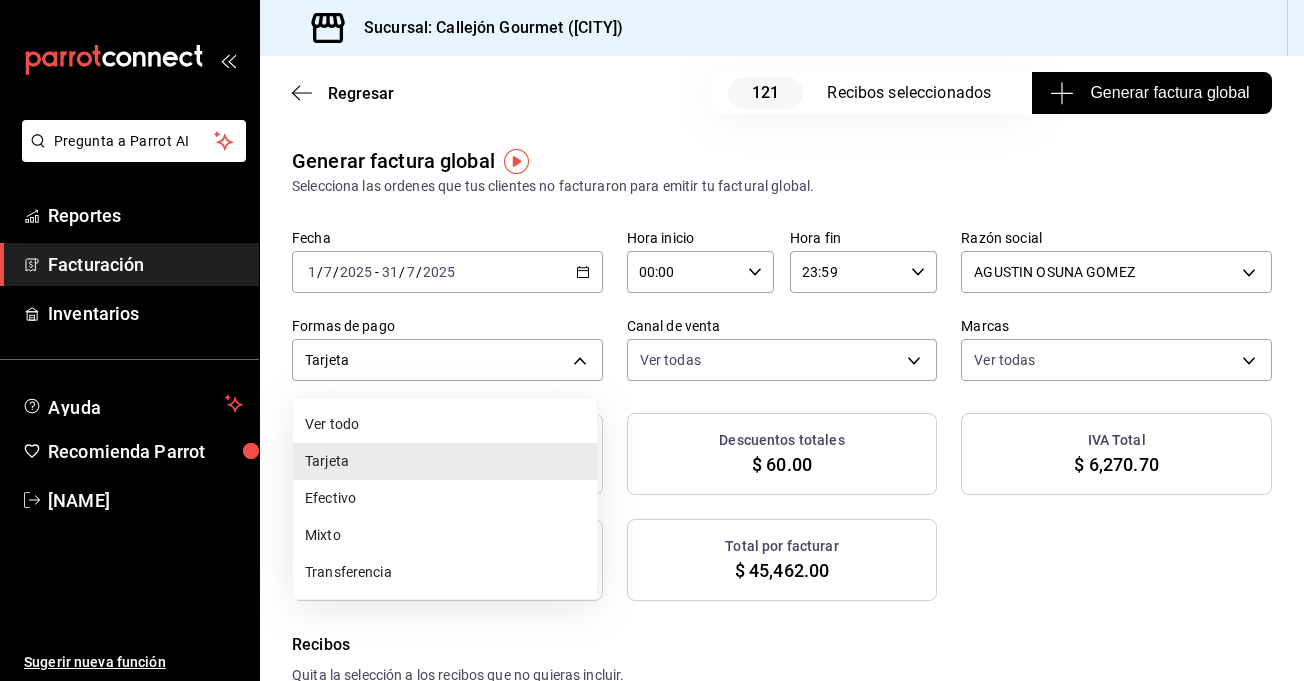 click on "Efectivo" at bounding box center [445, 498] 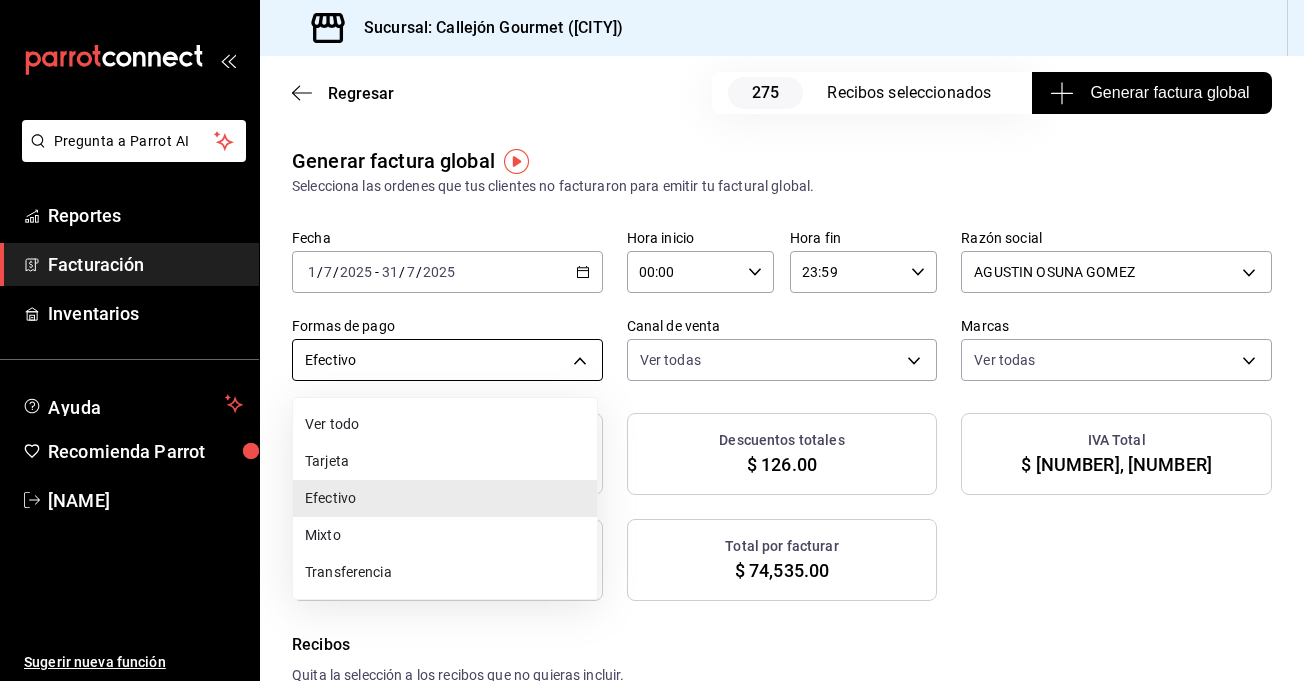 click on "Pregunta a Parrot AI Reportes Facturación Inventarios Ayuda Recomienda Parrot Wal Soto Sugerir nueva función Sucursal: Callejón Gourmet (Tuxla) Regresar 275 Recibos seleccionados Generar factura global Generar factura global Selecciona las ordenes que tus clientes no facturaron para emitir tu factural global. Fecha 2025-07-01 1 / 7 / 2025 - 2025-07-31 31 / 7 / 2025 Hora inicio 00:00 Hora inicio Hora fin 23:59 Hora fin Razón social [NAME] 97306cc4-15d8-4fa7-af02-cbce35132c97 Formas de pago Efectivo CASH Canal de venta Ver todas PARROT,UBER_EATS,RAPPI,DIDI_FOOD,ONLINE Marcas Ver todas 0f888516-cc64-40b6-8429-49f2cbf58e6a Ingresos totales $ 64,262.60 Descuentos totales $ 126.00 IVA Total $ 10,272.40 Otros impuestos total $ 0.00 Total por facturar $ 74,535.00 Recibos Quita la selección a los recibos que no quieras incluir. Recuerda que sólo puedes generar facturas globales de hasta 1,000 recibos cada una. Fecha # de recibo Tipo de pago Subtotal Descuentos Cargos por servicio IVA" at bounding box center [652, 340] 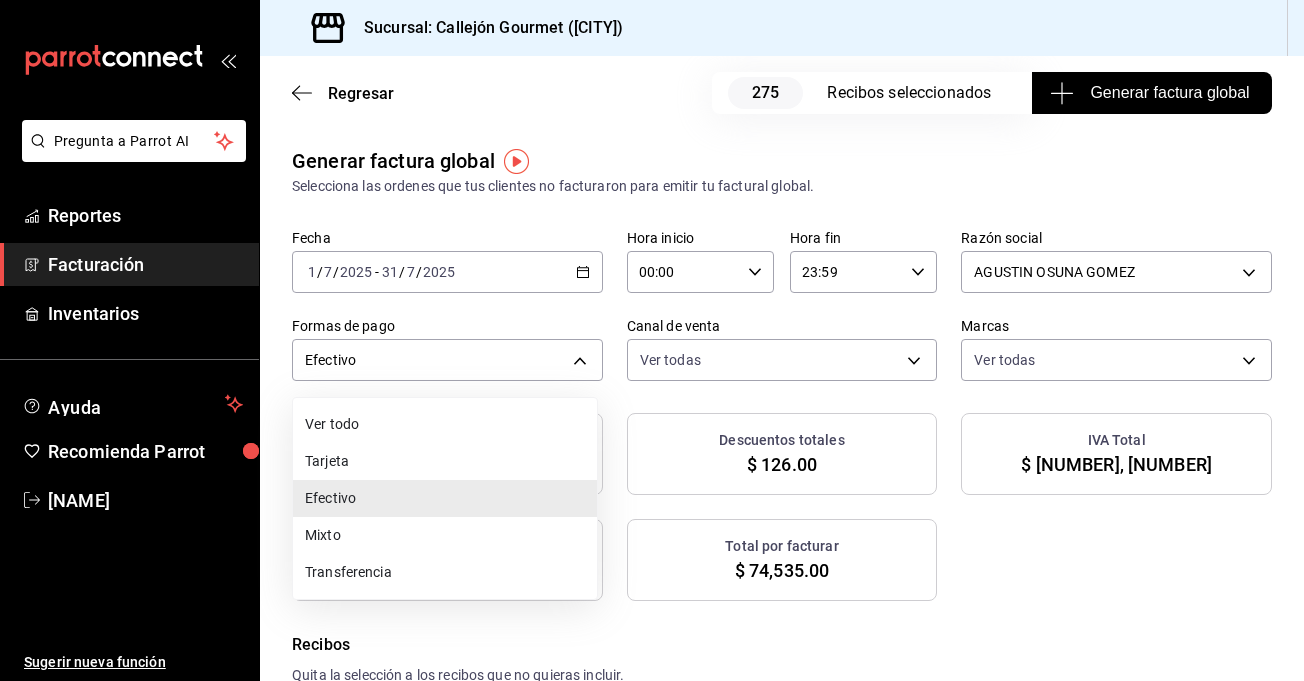 click on "Mixto" at bounding box center [445, 535] 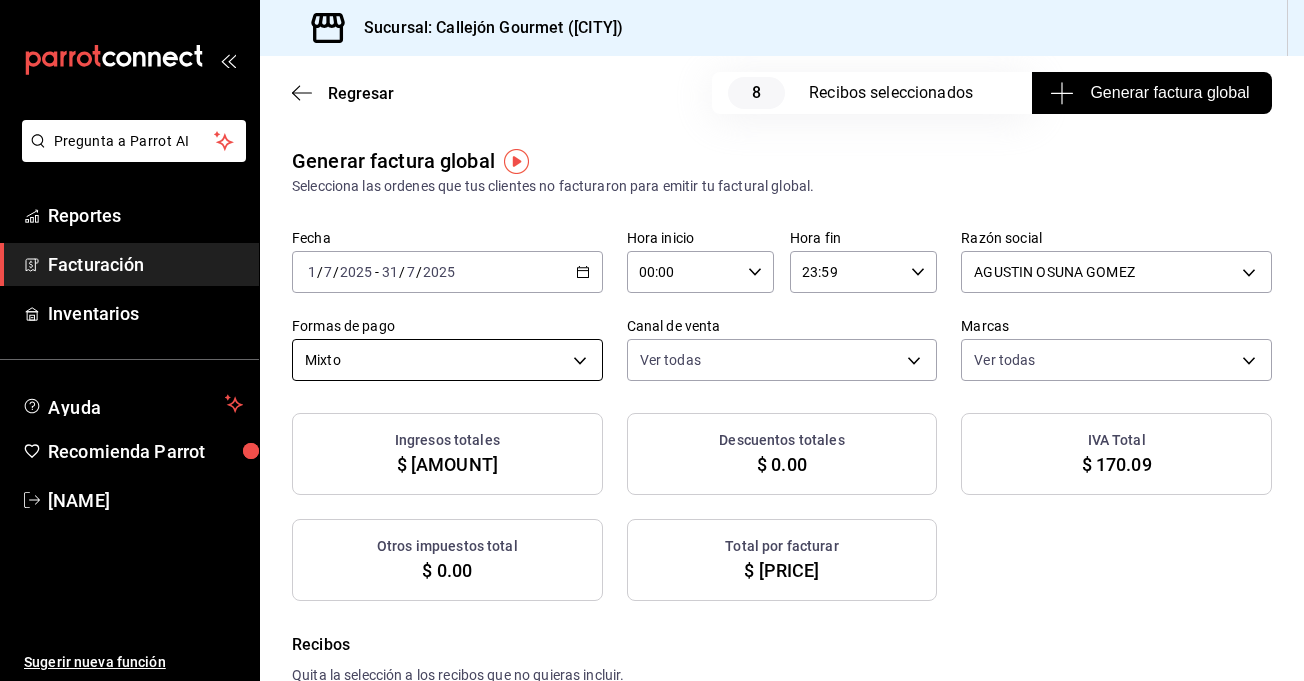 click on "Pregunta a Parrot AI Reportes   Facturación   Inventarios   Ayuda Recomienda Parrot   Wal Soto   Sugerir nueva función   Sucursal: Callejón Gourmet (Tuxla) Regresar 382 Recibos seleccionados Generar factura global Generar factura global Selecciona las ordenes que tus clientes no facturaron para emitir tu factural global. Fecha 2025-06-01 1 / 6 / 2025 - 2025-06-30 30 / 6 / 2025 Hora inicio 00:00 Hora inicio Hora fin 23:59 Hora fin Razón social [NAME] [LASTNAME] [UUID] Formas de pago Transferencia TRANSFERENCE Canal de venta Ver todas PARROT,UBER_EATS,RAPPI,DIDI_FOOD,ONLINE Marcas Ver todas [UUID] Ingresos totales $ 75,607.30 Descuentos totales $ 15,134.93 IVA Total $ 12,093.77 Otros impuestos total $ 0.00 Total por facturar $ 87,701.07 Recibos Quita la selección a los recibos que no quieras incluir. Recuerda que sólo puedes generar facturas globales de hasta 1,000 recibos cada una. Fecha # de recibo Tipo de pago Subtotal Descuentos IVA Total" at bounding box center (652, 340) 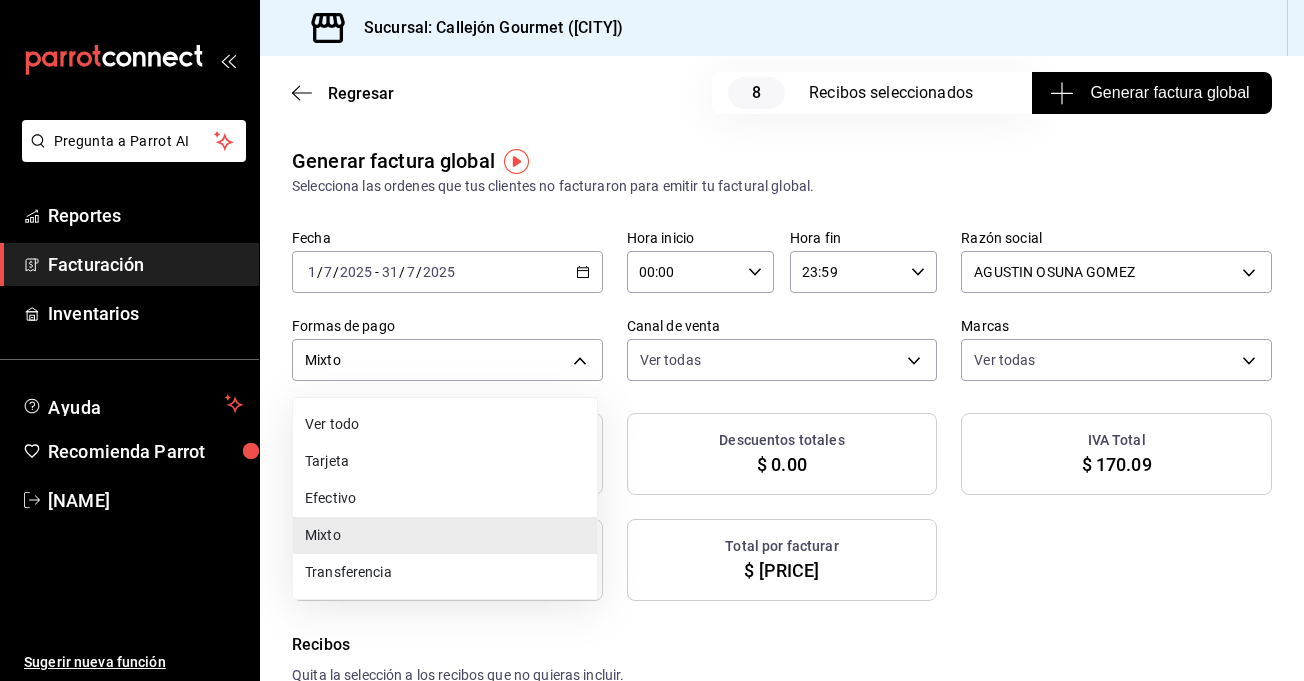 click on "Ver todo" at bounding box center (445, 424) 